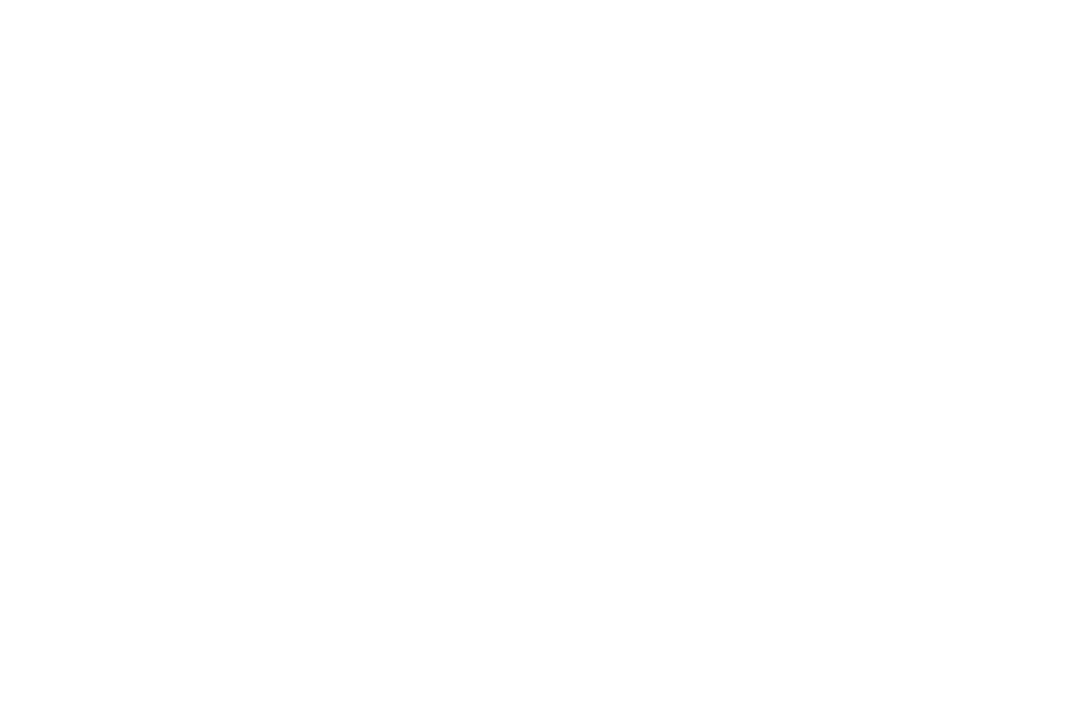 scroll, scrollTop: 0, scrollLeft: 0, axis: both 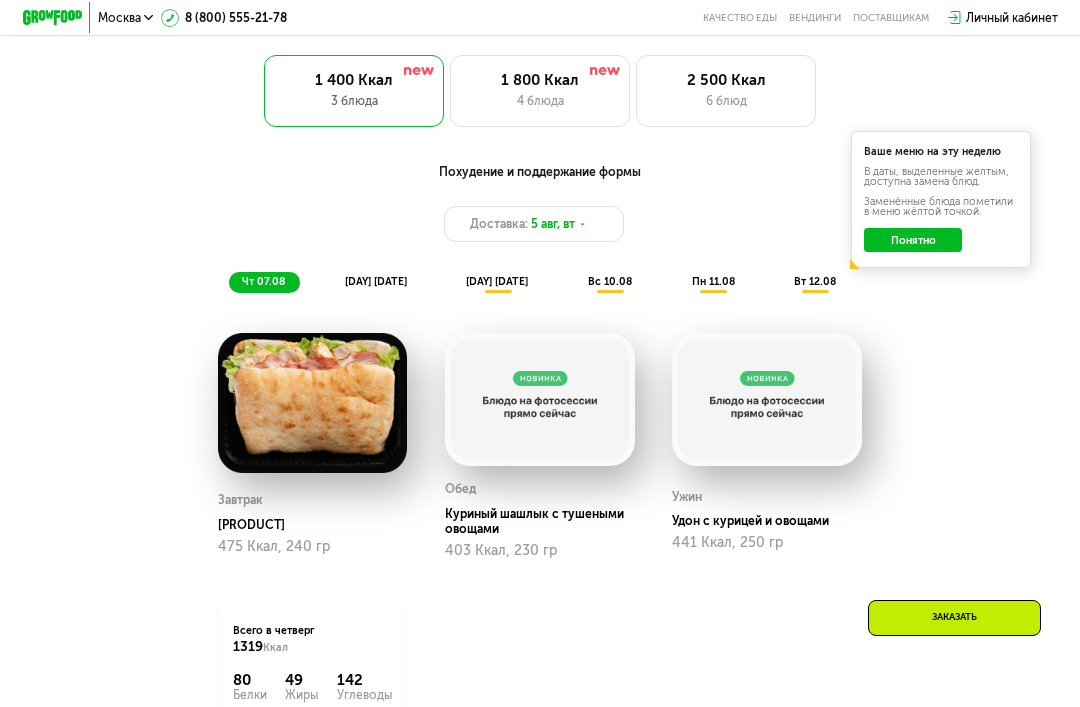 click on "Понятно" 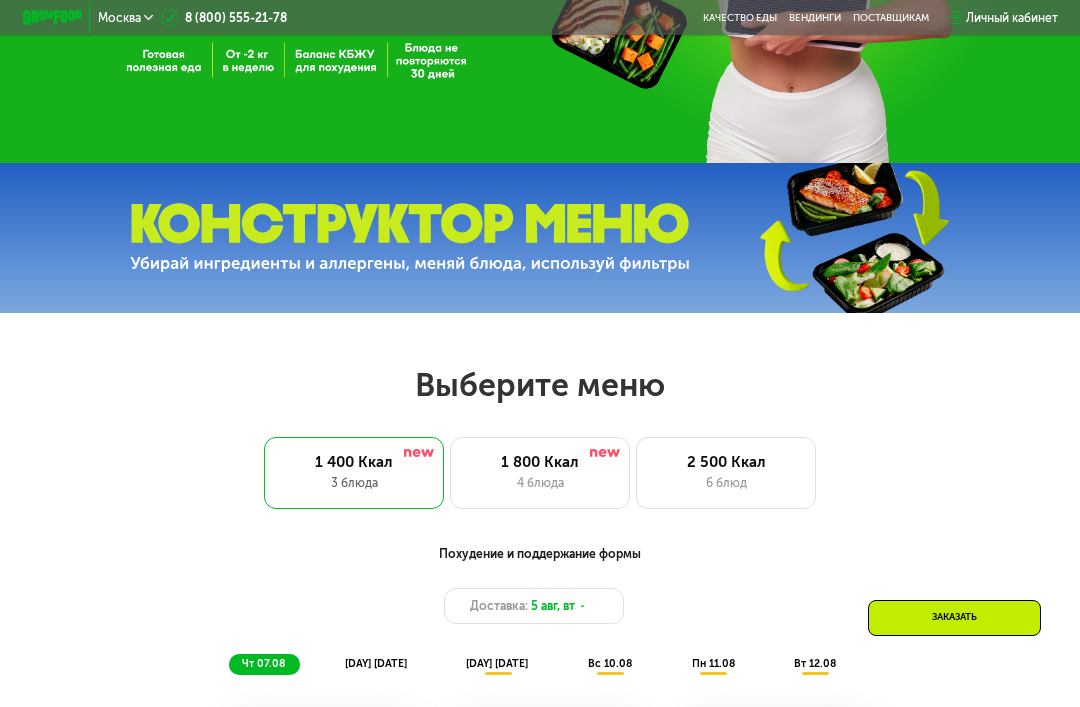 scroll, scrollTop: 332, scrollLeft: 0, axis: vertical 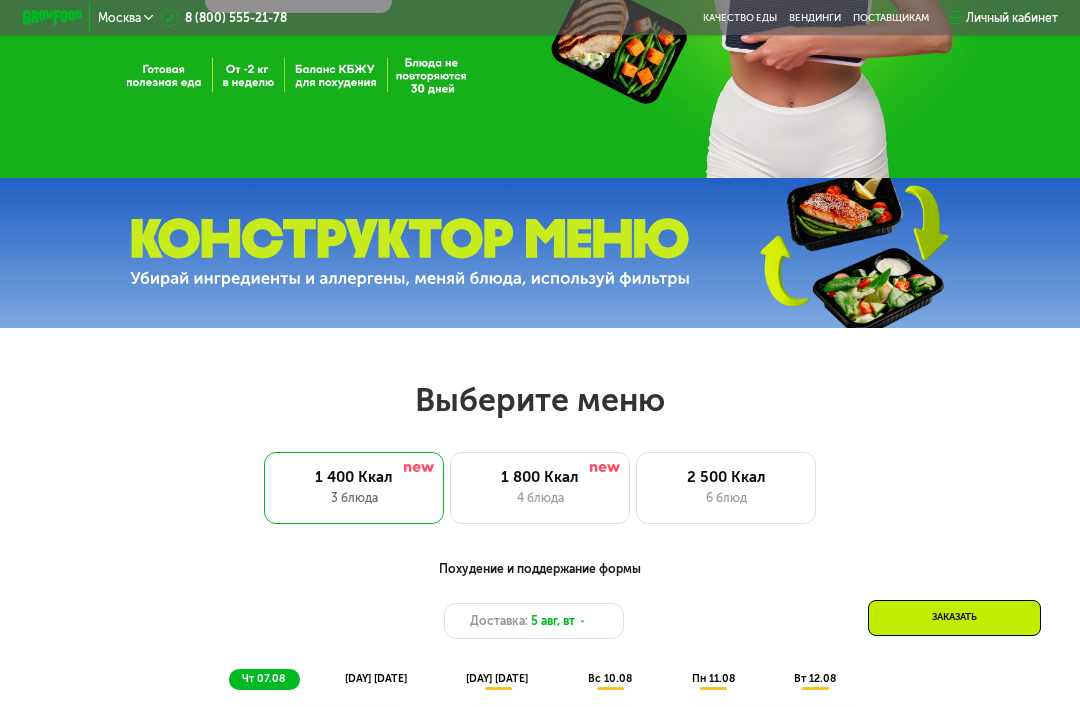 click on "[CALORIES] [ITEMS]" 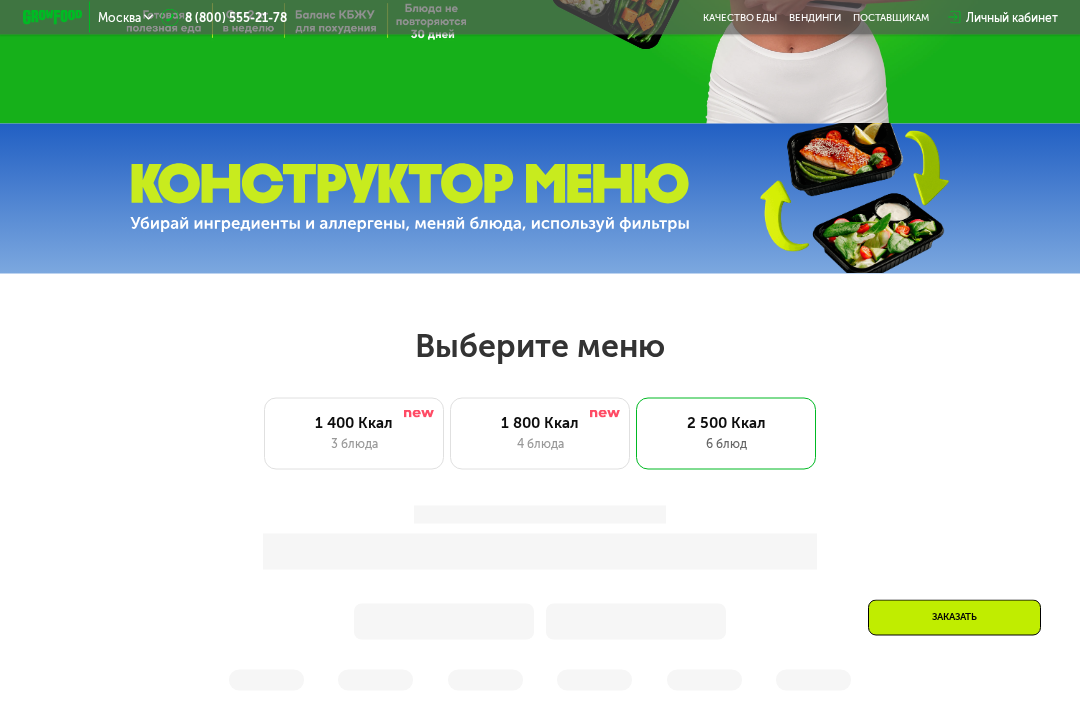 scroll, scrollTop: 387, scrollLeft: 0, axis: vertical 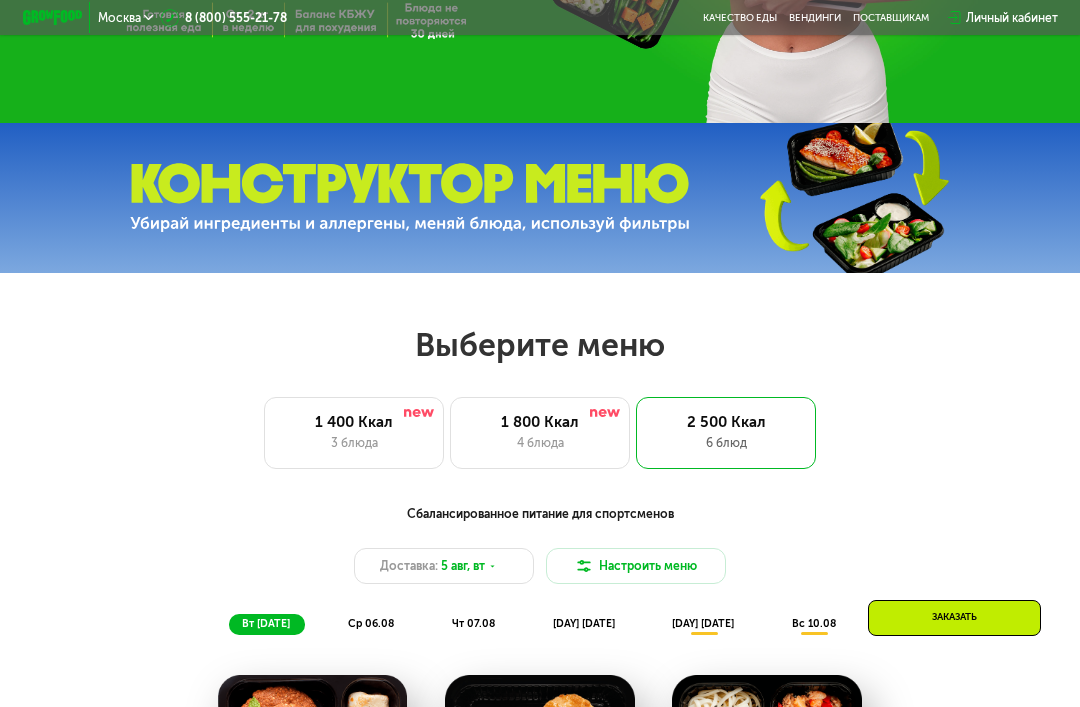 click on "4 блюда" at bounding box center [540, 443] 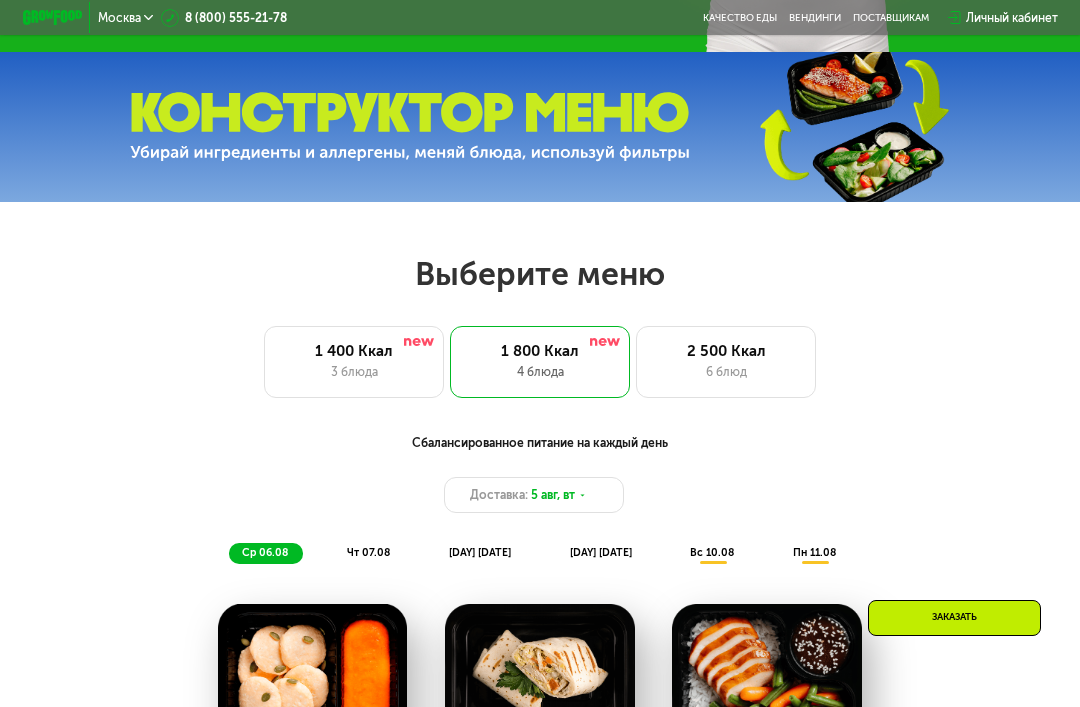 scroll, scrollTop: 466, scrollLeft: 0, axis: vertical 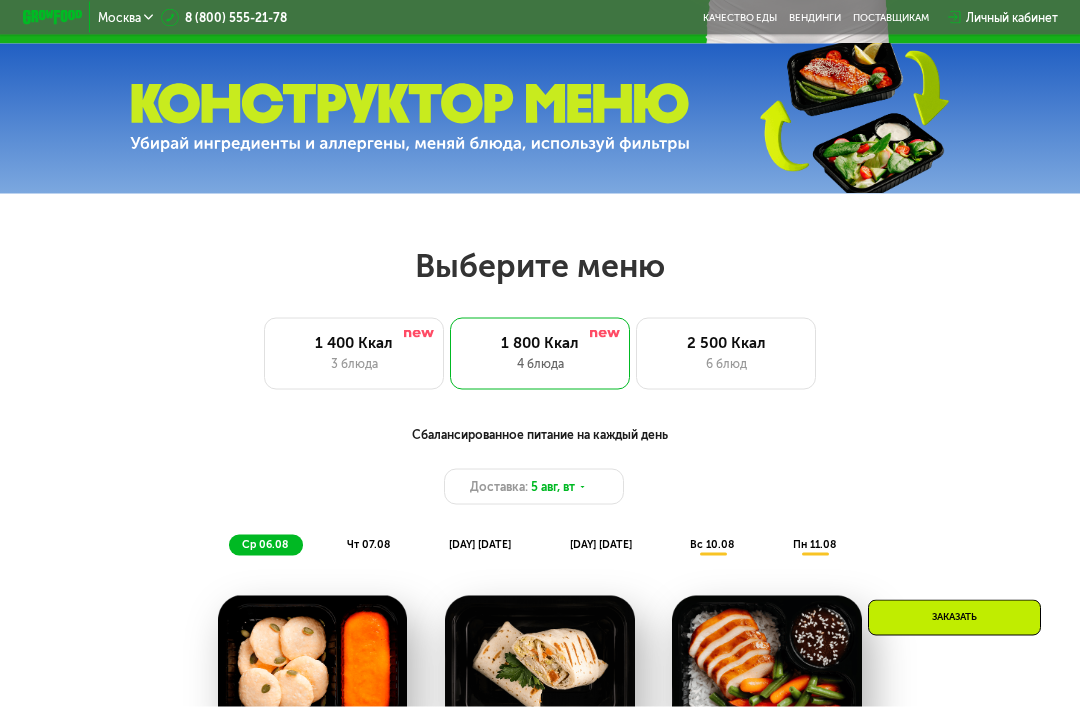 click on "2 500 Ккал" at bounding box center [726, 343] 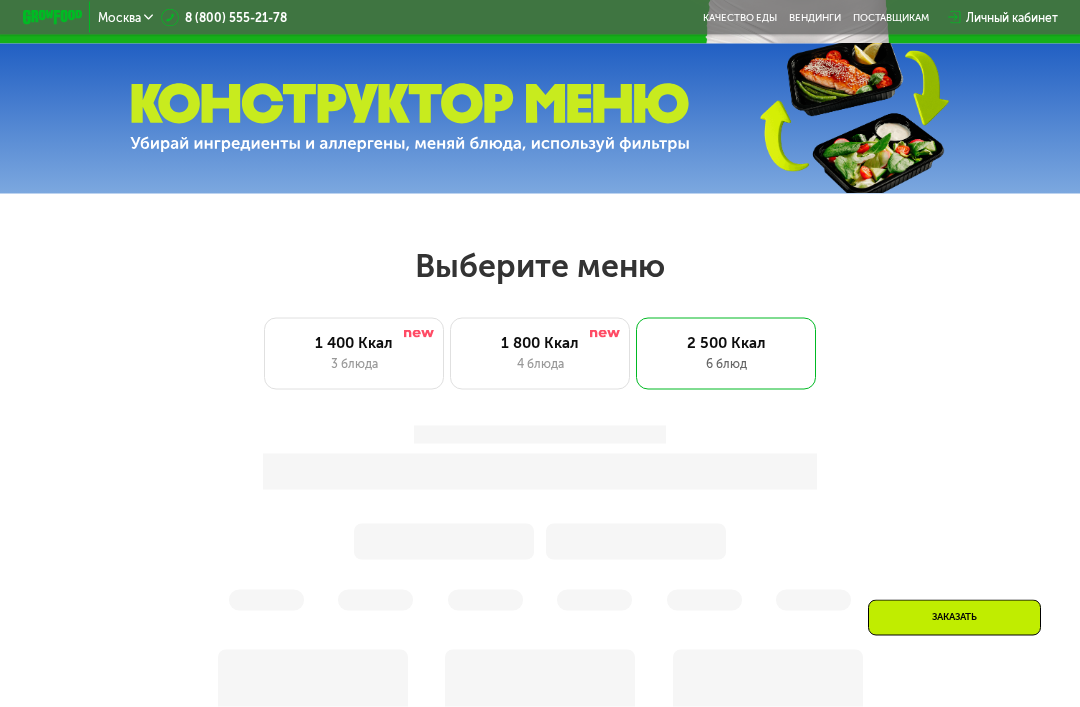 scroll, scrollTop: 467, scrollLeft: 0, axis: vertical 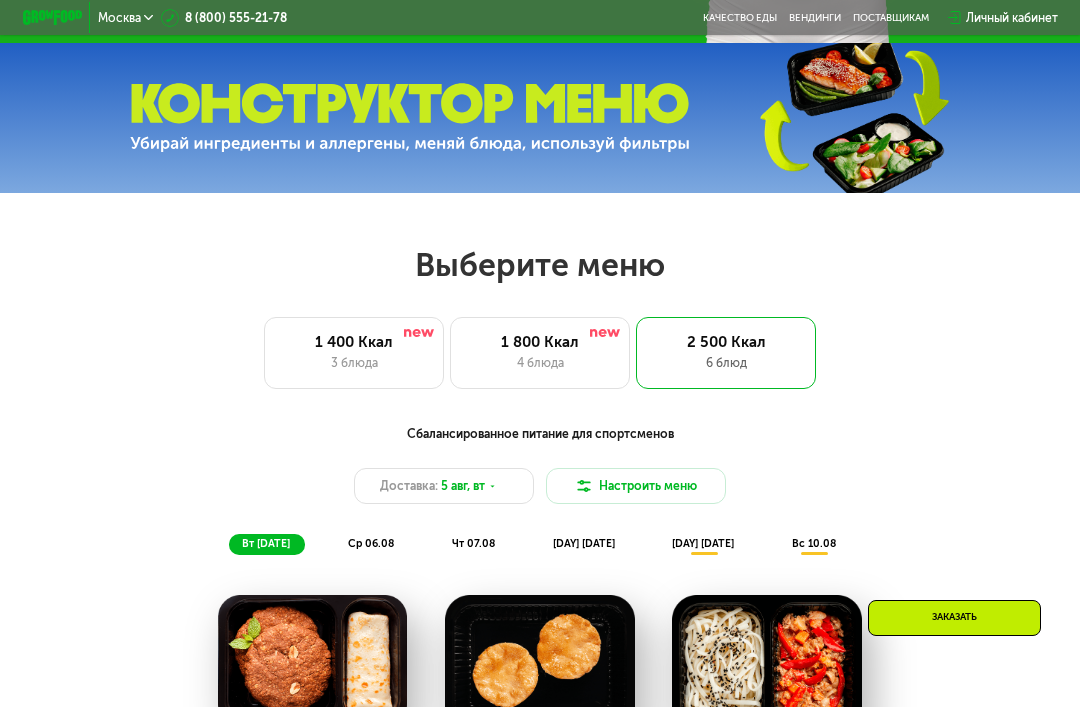 click on "1 800 Ккал" at bounding box center (540, 342) 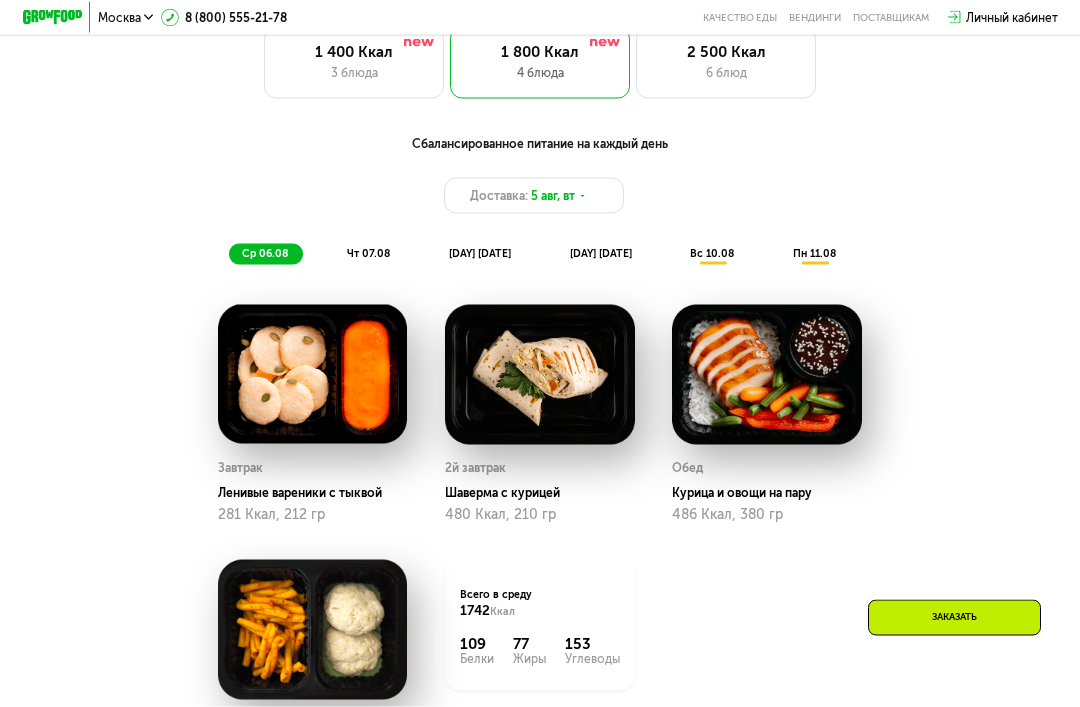 scroll, scrollTop: 758, scrollLeft: 0, axis: vertical 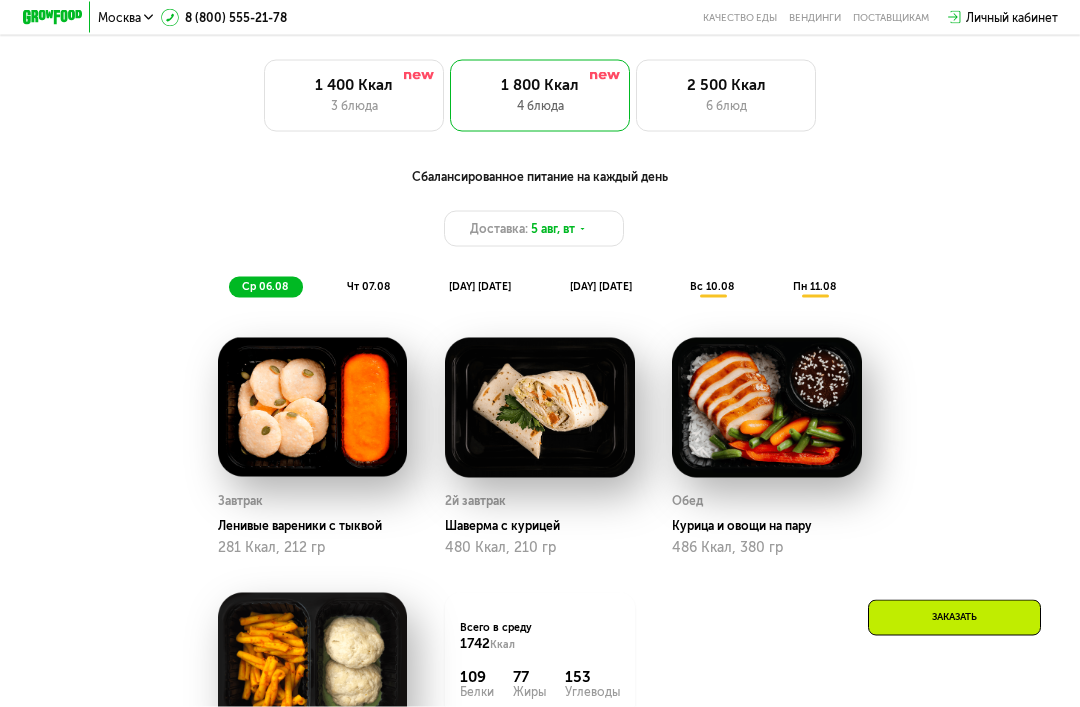 click on "2 500 Ккал" at bounding box center [726, 85] 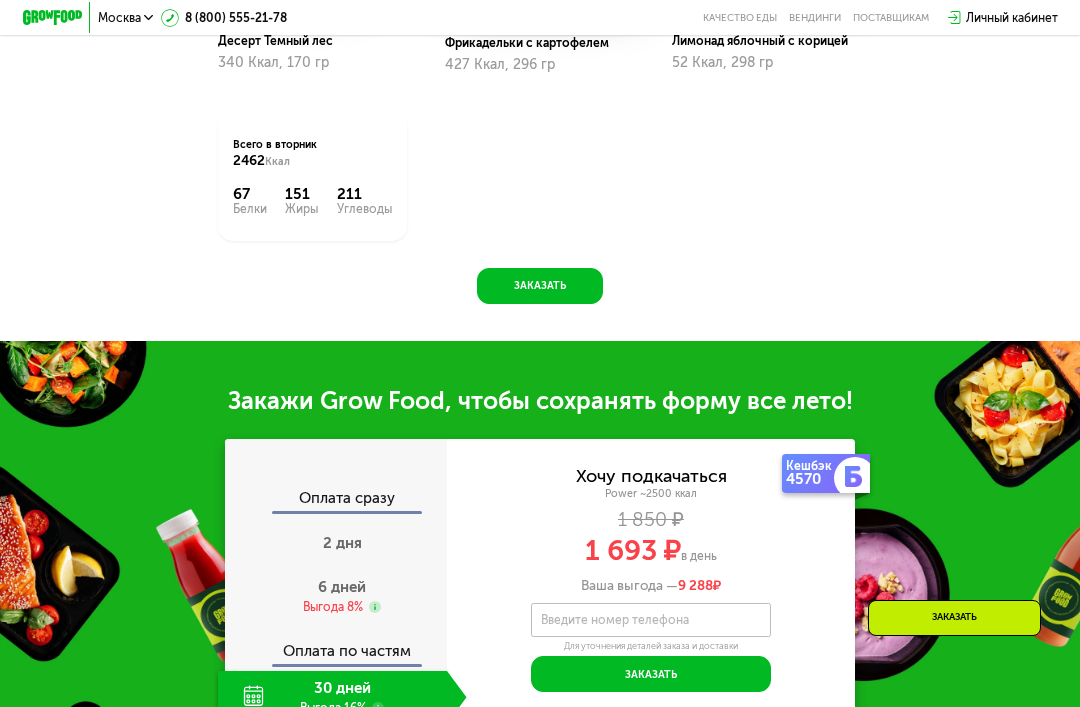 scroll, scrollTop: 1468, scrollLeft: 0, axis: vertical 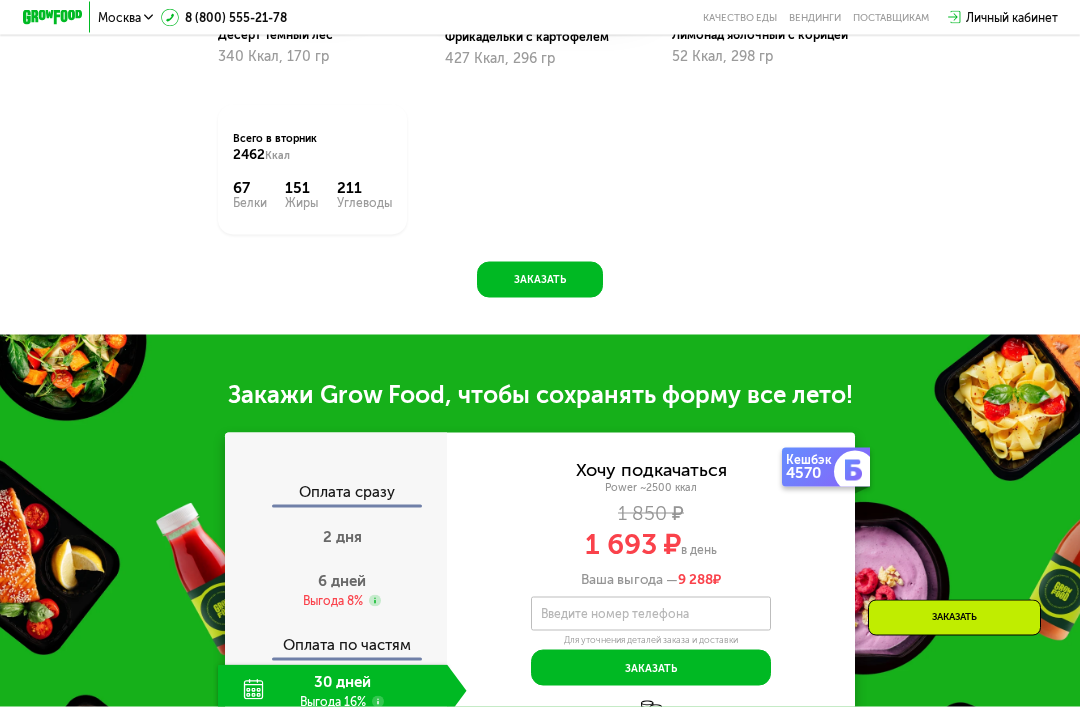 click on "Заказать" 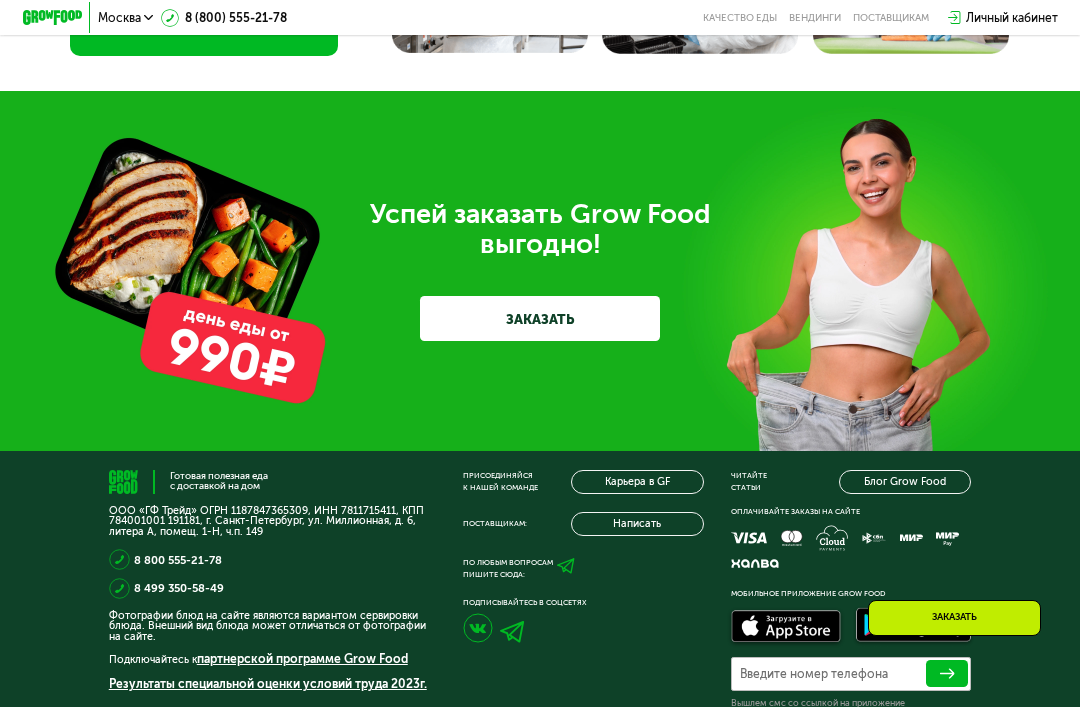 scroll, scrollTop: 4715, scrollLeft: 0, axis: vertical 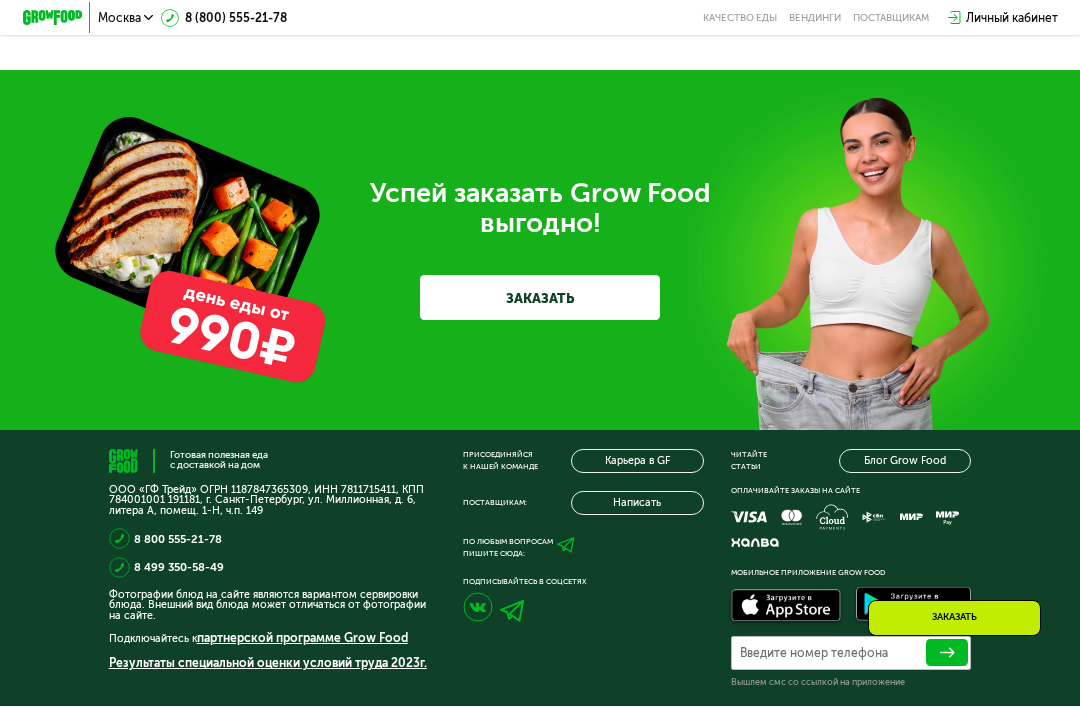 click on "ЗАКАЗАТЬ" at bounding box center (540, 297) 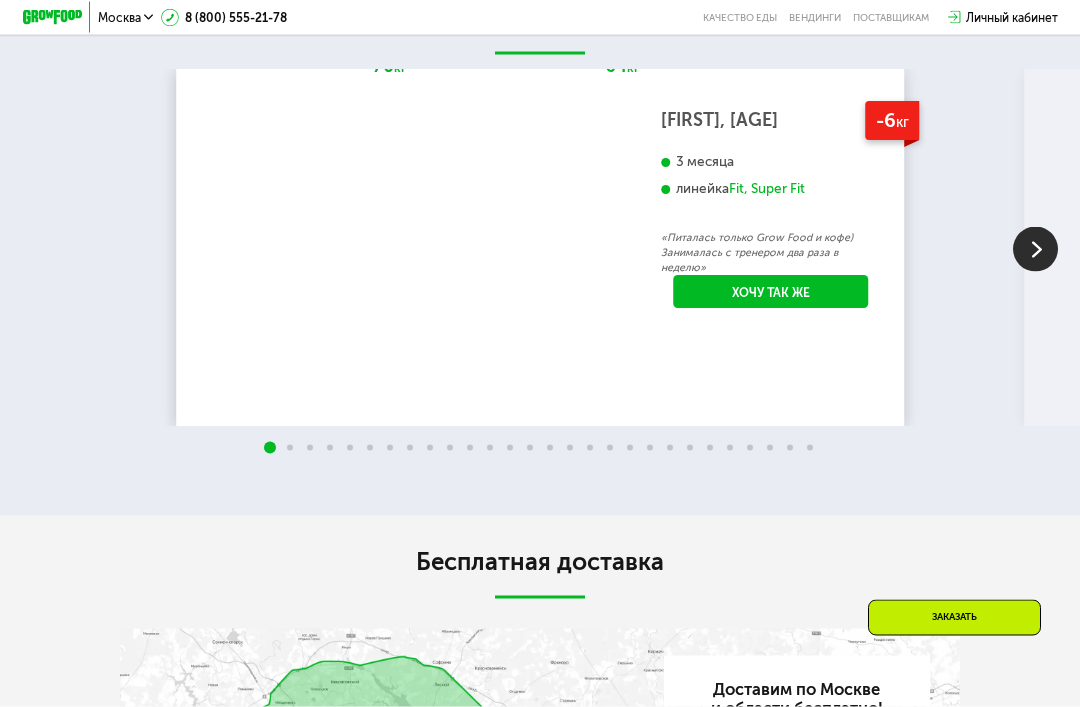scroll, scrollTop: 1765, scrollLeft: 0, axis: vertical 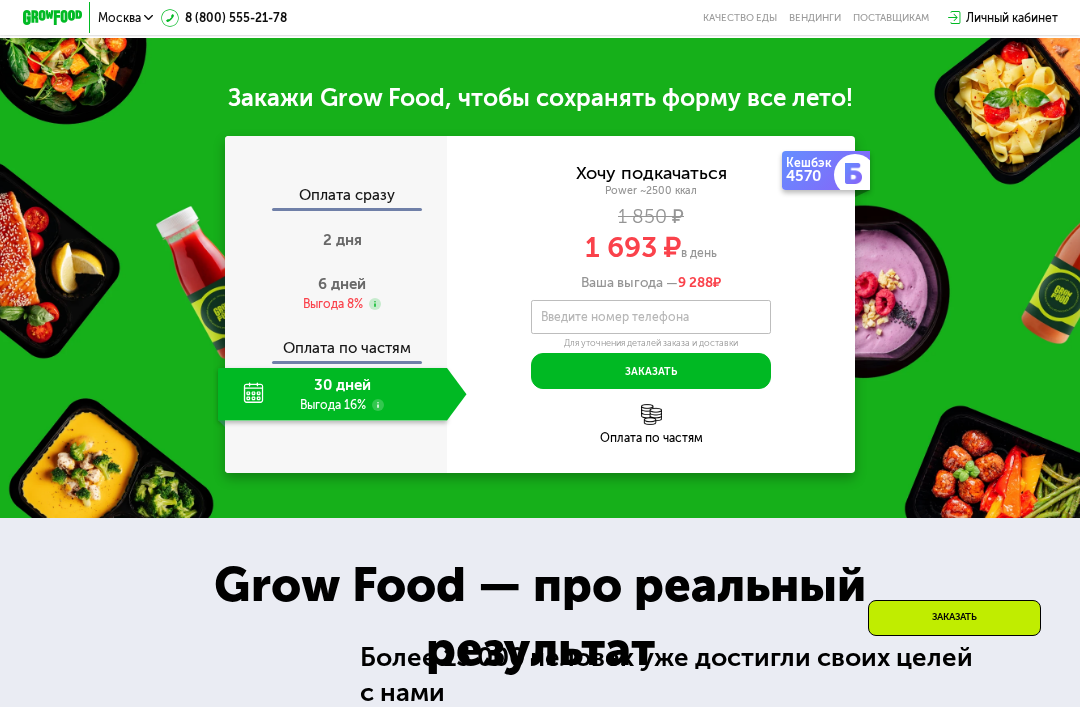 click on "6 дней Выгода 8%" at bounding box center (342, 294) 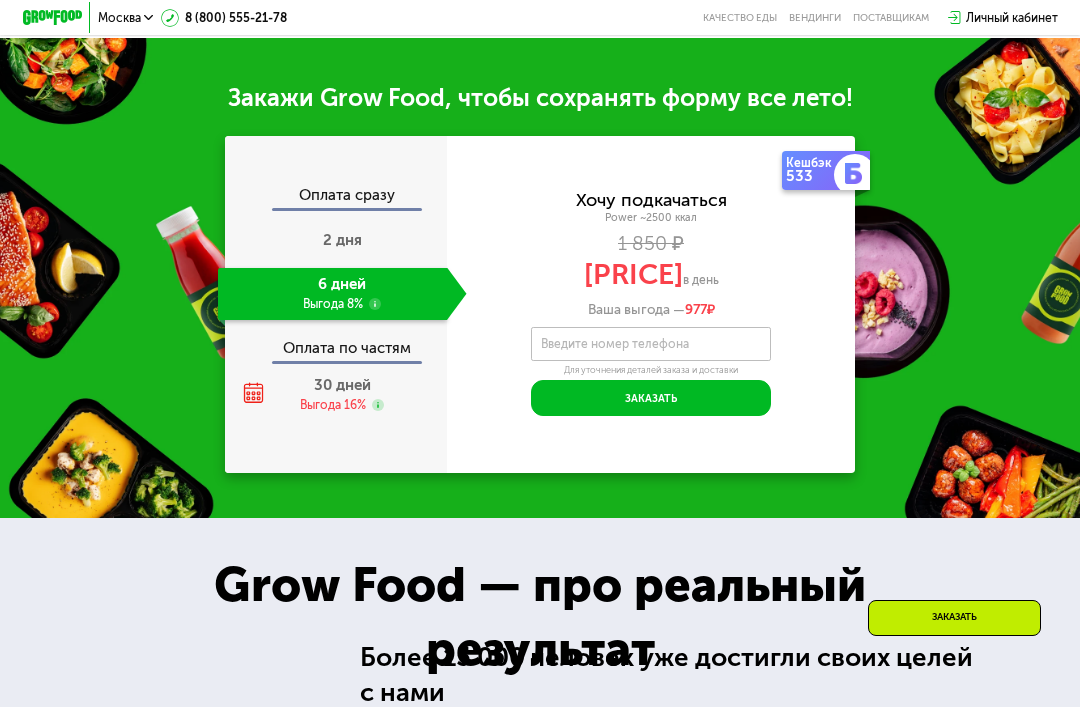 click on "2 дня" at bounding box center (342, 241) 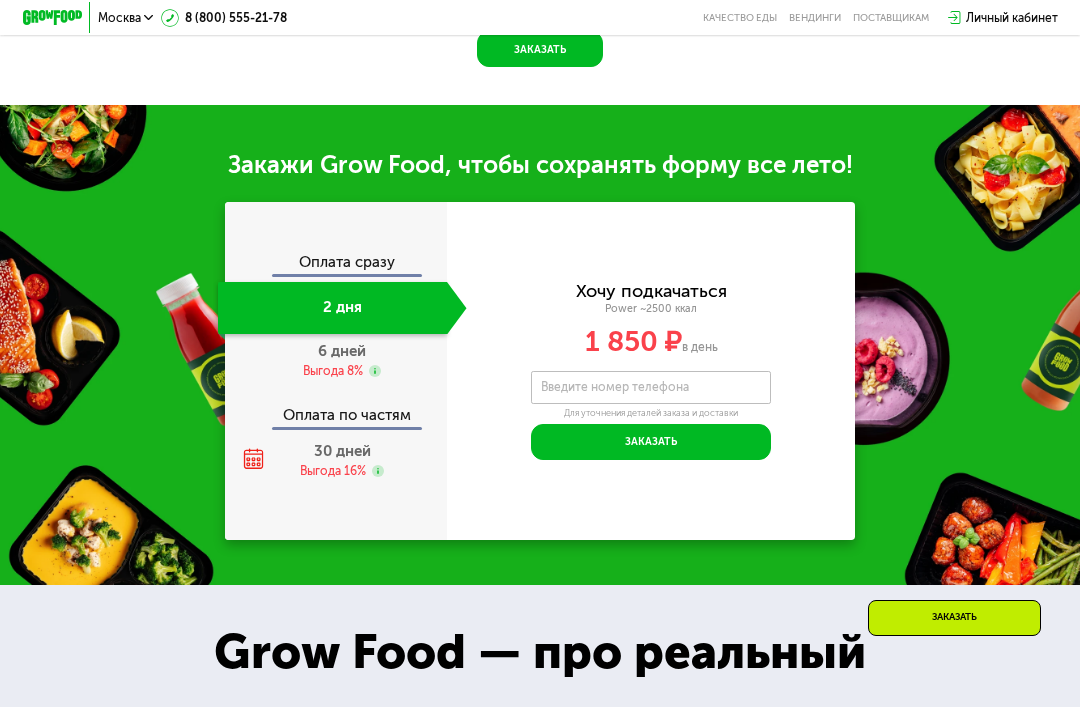 click on "Оплата сразу 2 дня 6 дней Выгода 8% Оплата по частям 30 дней Выгода 16%" at bounding box center [336, 371] 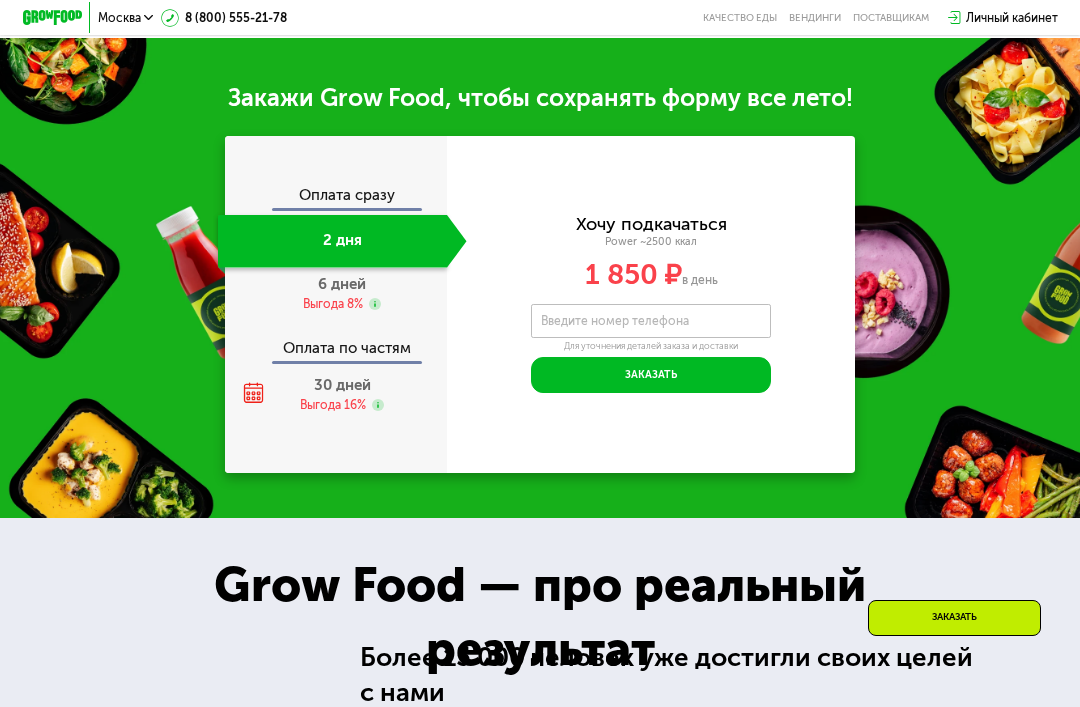 click on "Выгода 8%" at bounding box center [333, 304] 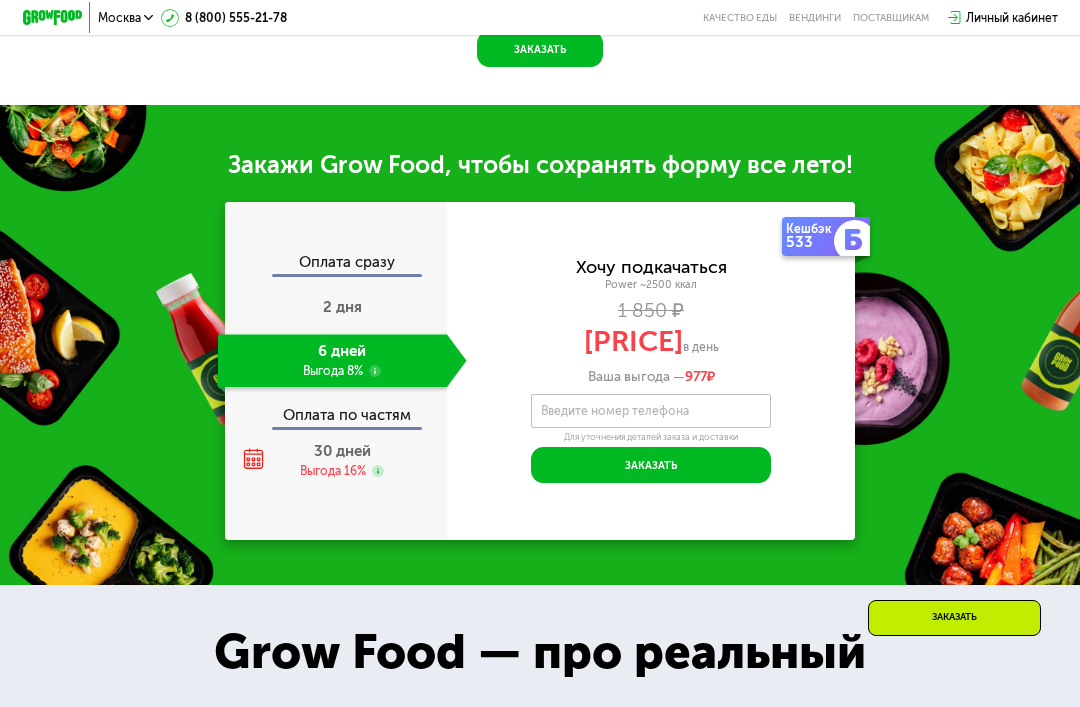 click on "Выгода 16%" at bounding box center [333, 471] 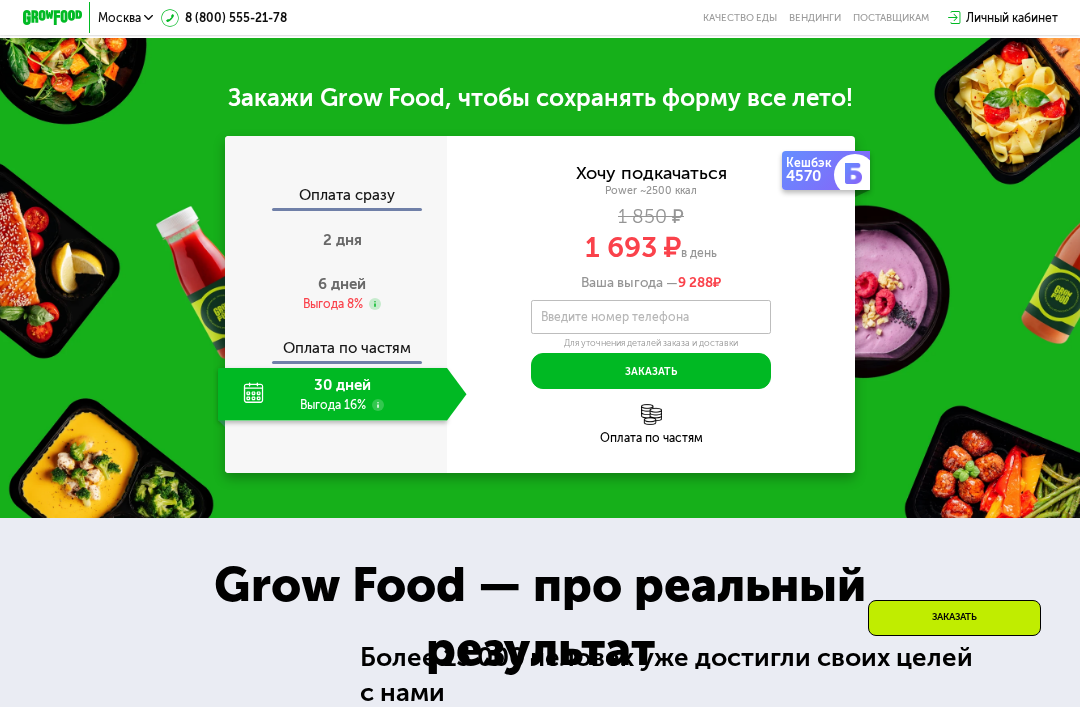 click on "Выгода 8%" at bounding box center (333, 304) 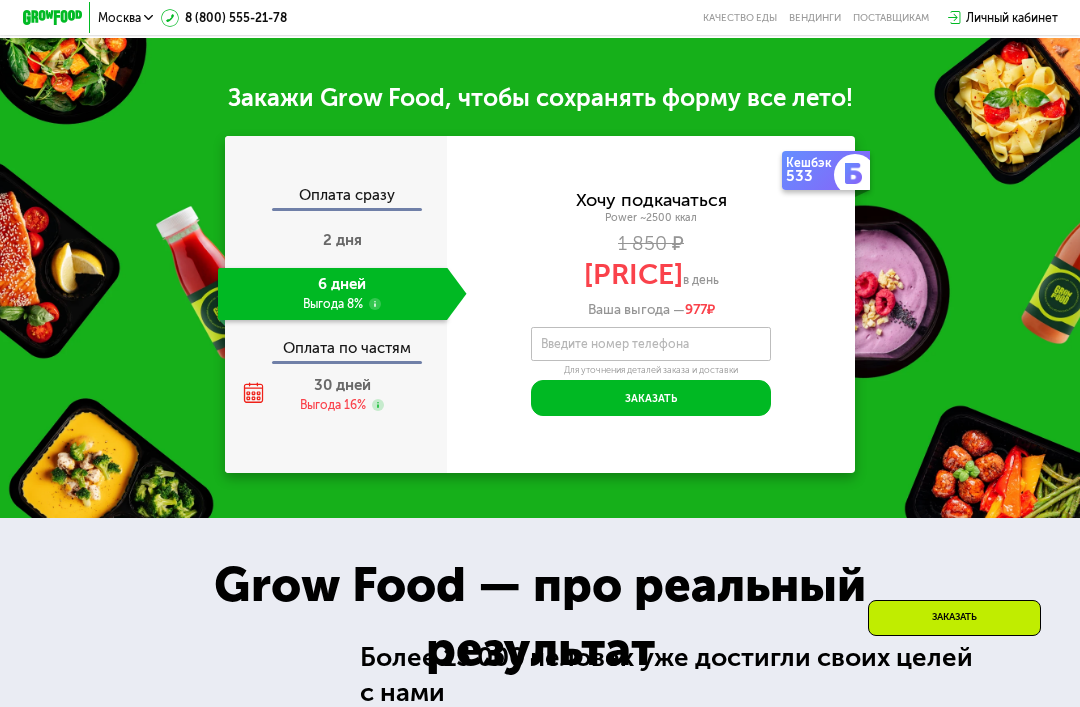 click on "2 дня" at bounding box center (342, 241) 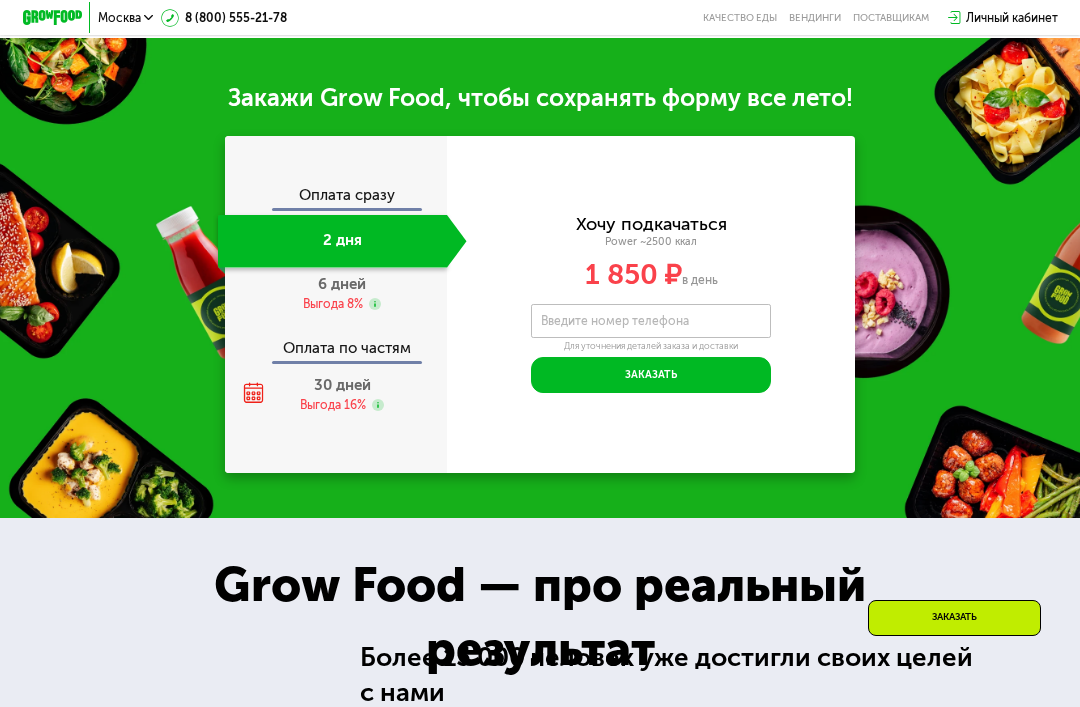 click on "6 дней Выгода 8%" at bounding box center [342, 294] 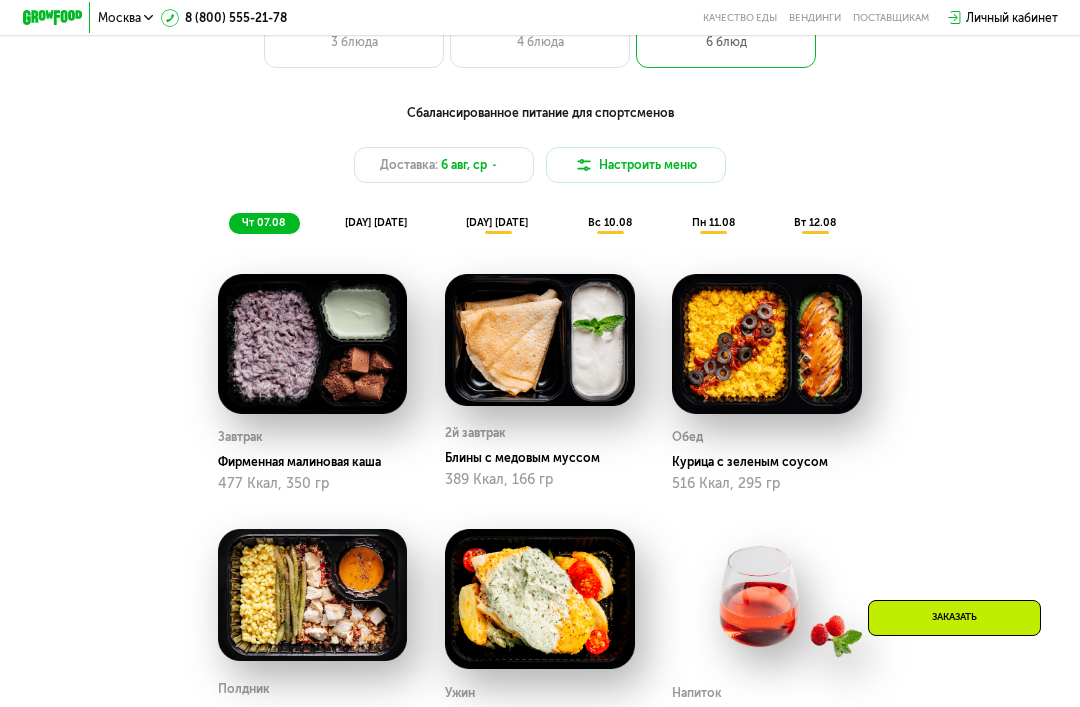 scroll, scrollTop: 794, scrollLeft: 0, axis: vertical 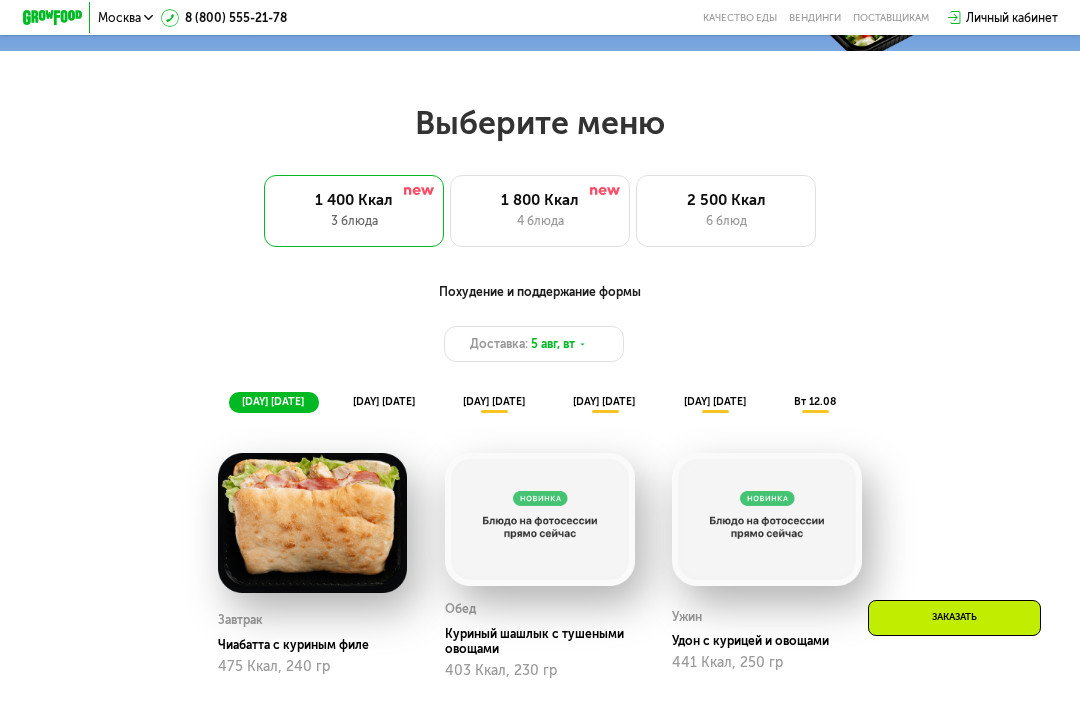 click on "6 блюд" at bounding box center (726, 221) 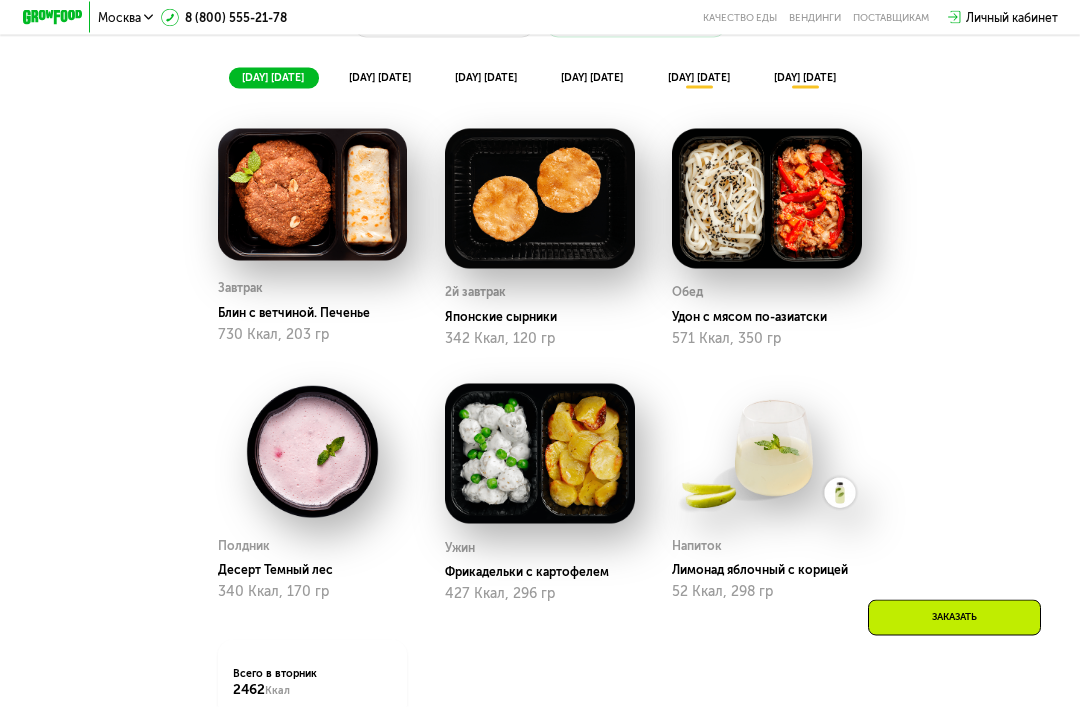 scroll, scrollTop: 934, scrollLeft: 0, axis: vertical 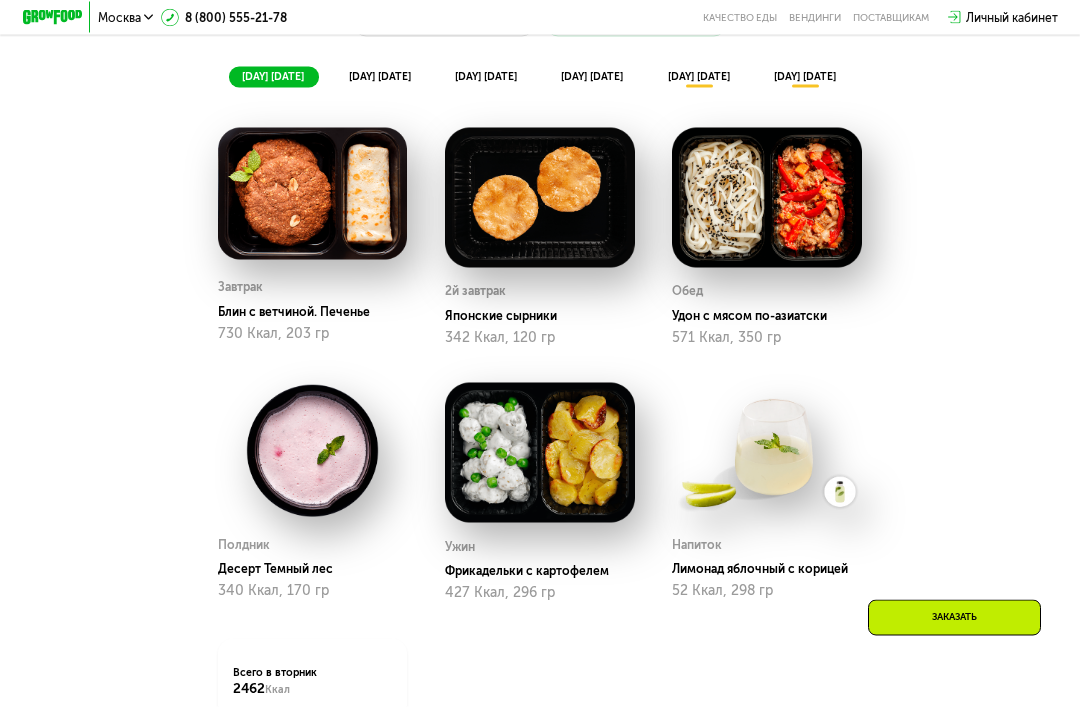 click on "ср 06.08" at bounding box center (380, 76) 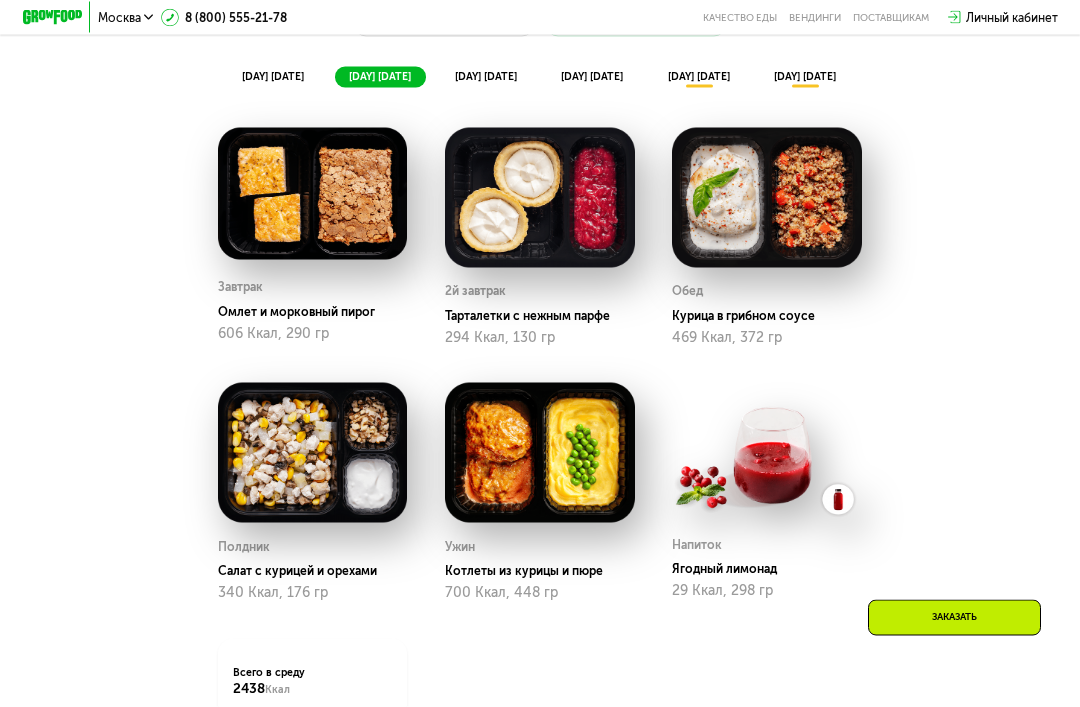 scroll, scrollTop: 935, scrollLeft: 0, axis: vertical 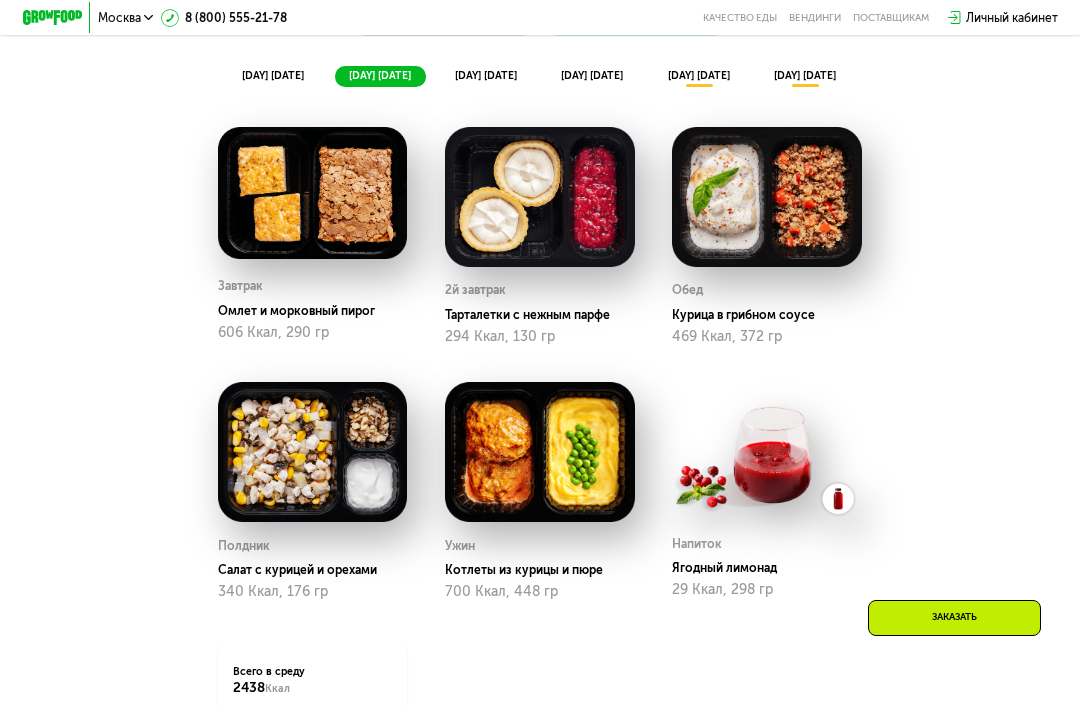 click on "чт 07.08" at bounding box center (486, 75) 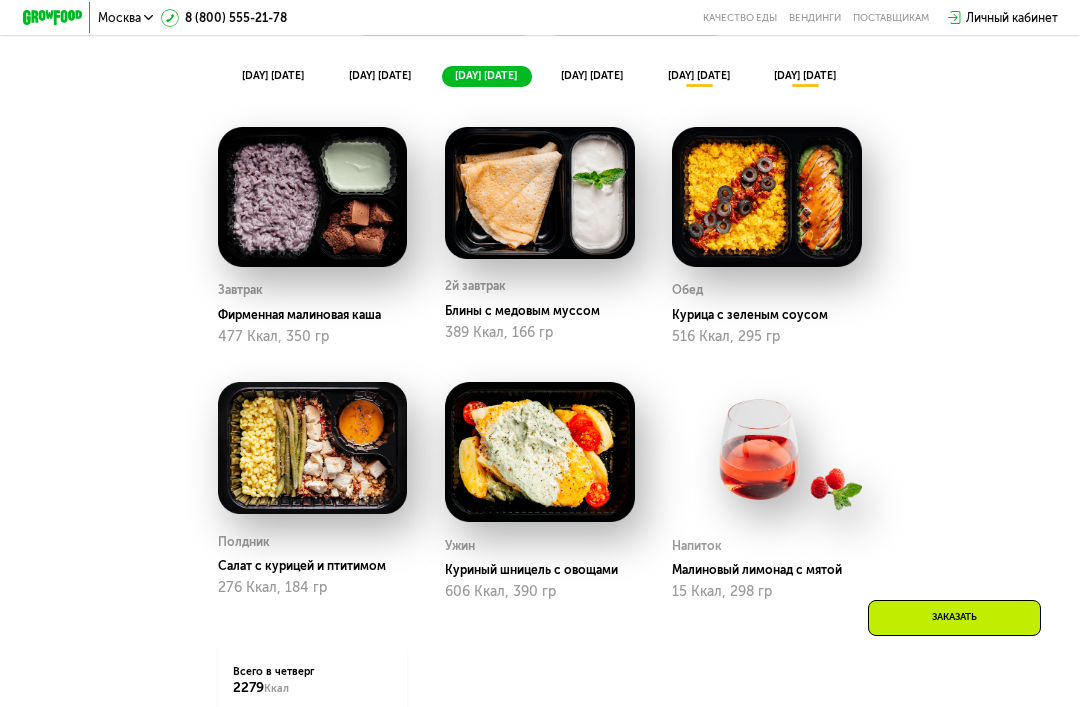 click on "[DAY] [DATE]" at bounding box center (592, 75) 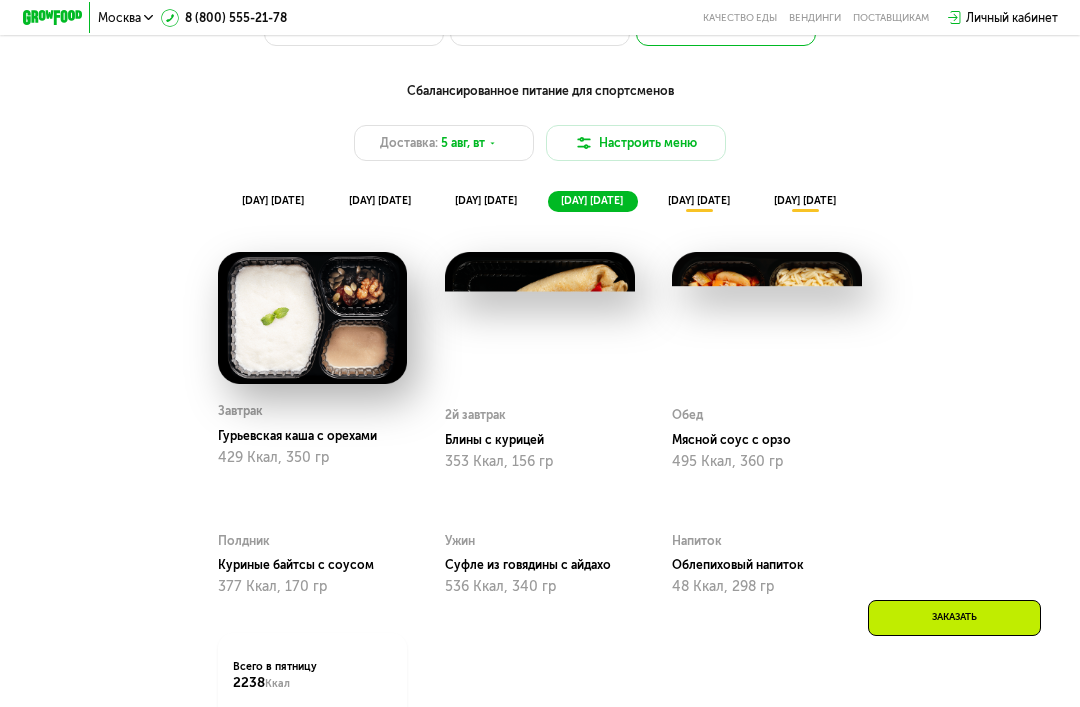 scroll, scrollTop: 747, scrollLeft: 0, axis: vertical 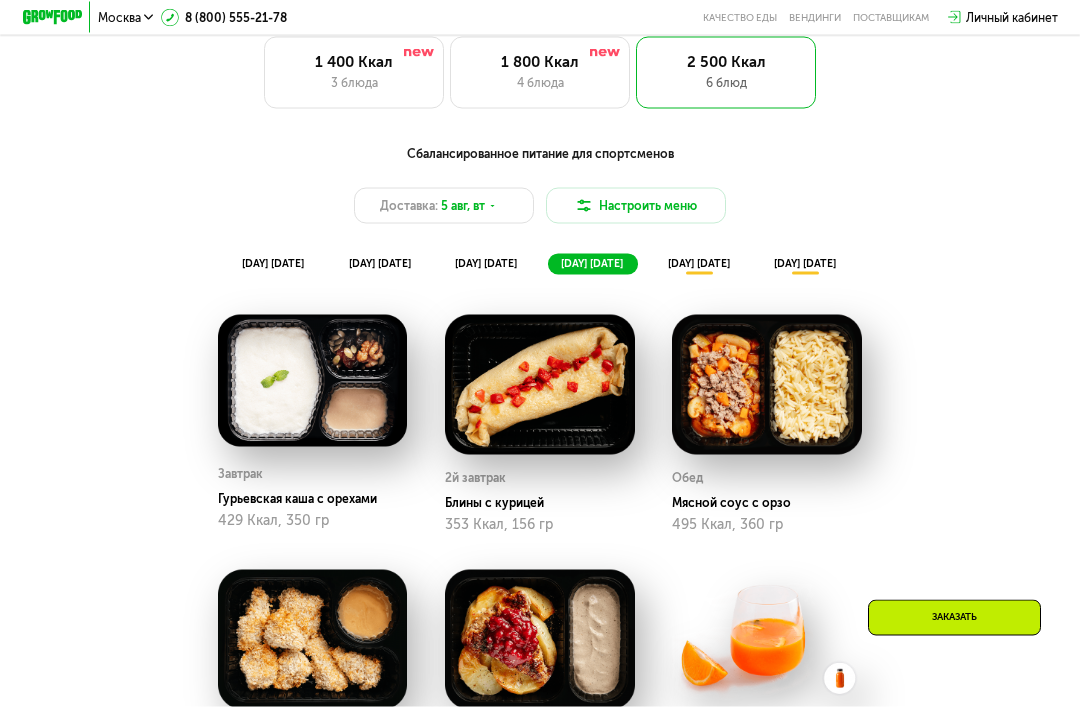 click on "вт [DATE]" 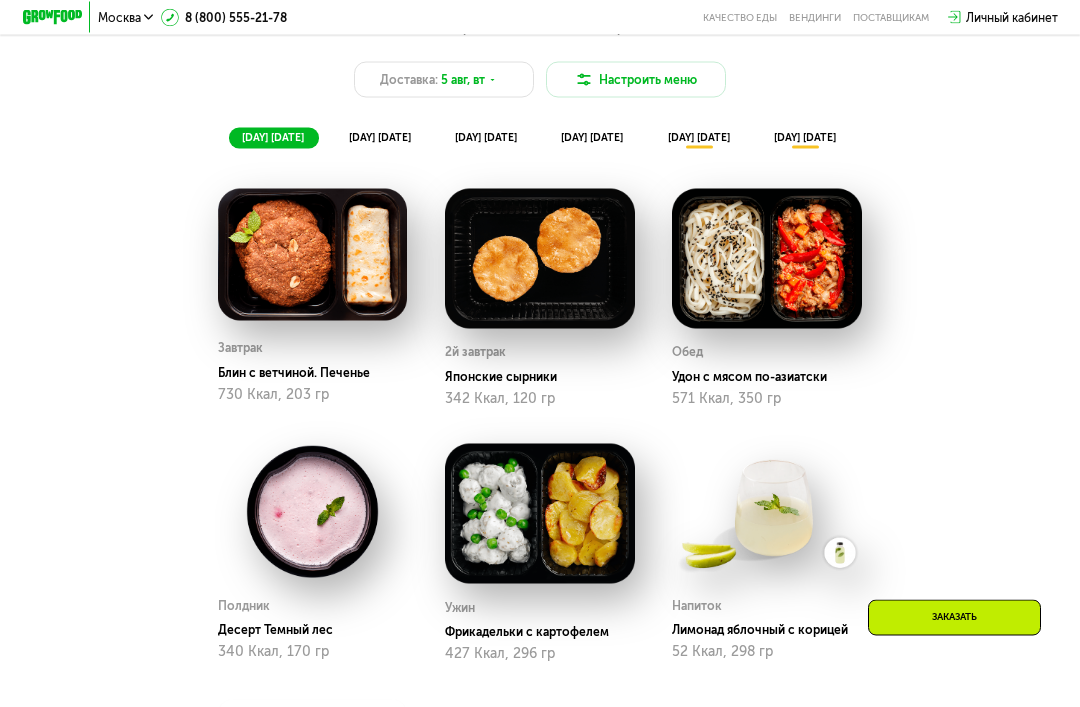 scroll, scrollTop: 880, scrollLeft: 0, axis: vertical 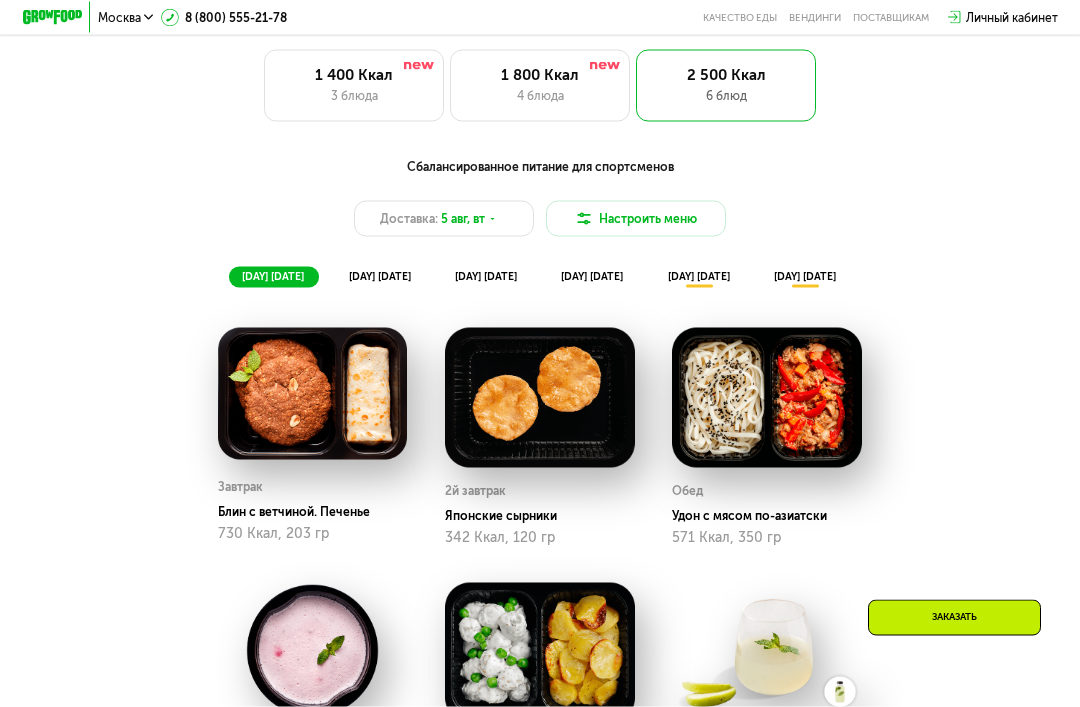 click on "1 800 Ккал" at bounding box center [540, 75] 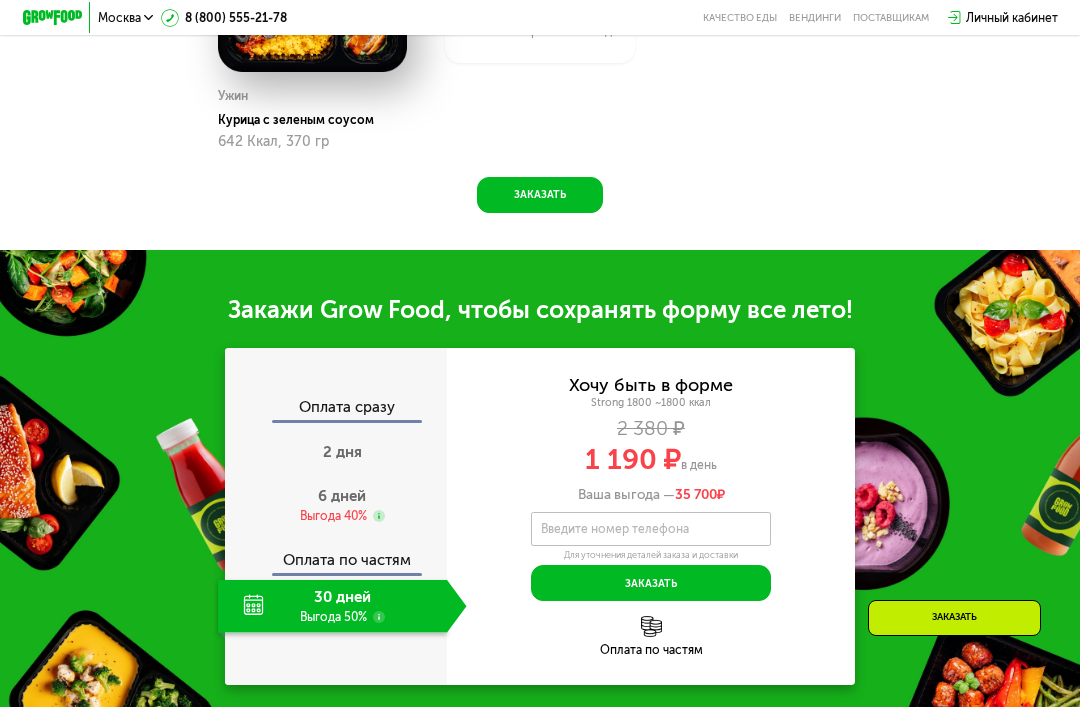 scroll, scrollTop: 1390, scrollLeft: 0, axis: vertical 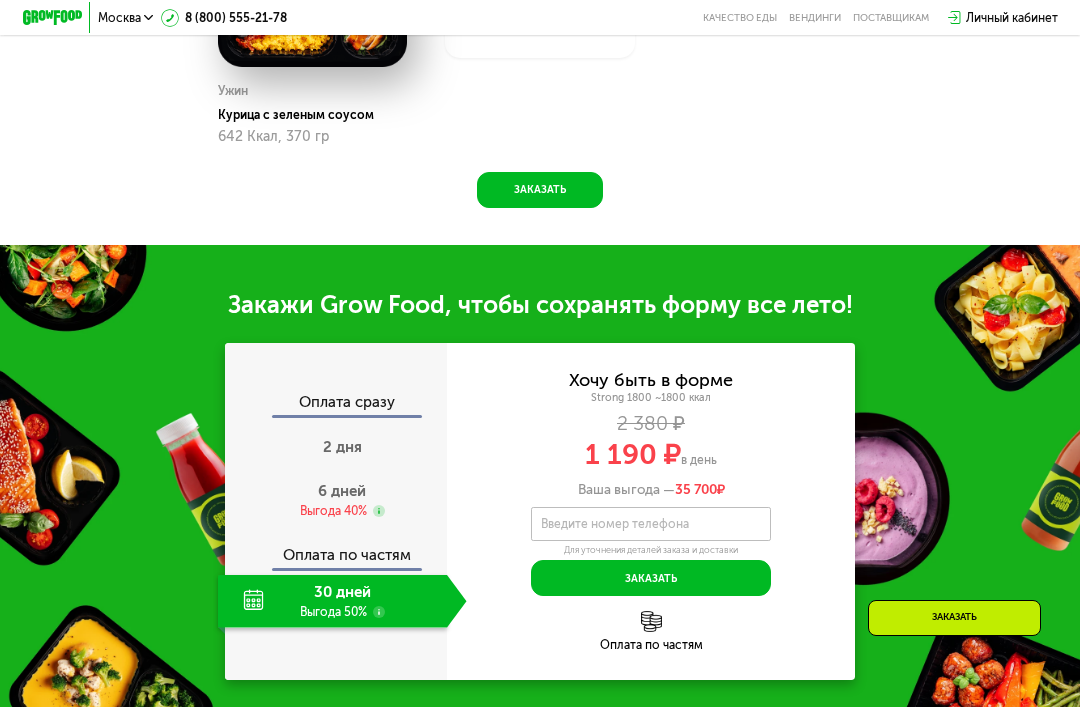 click on "Выгода 40%" at bounding box center [333, 511] 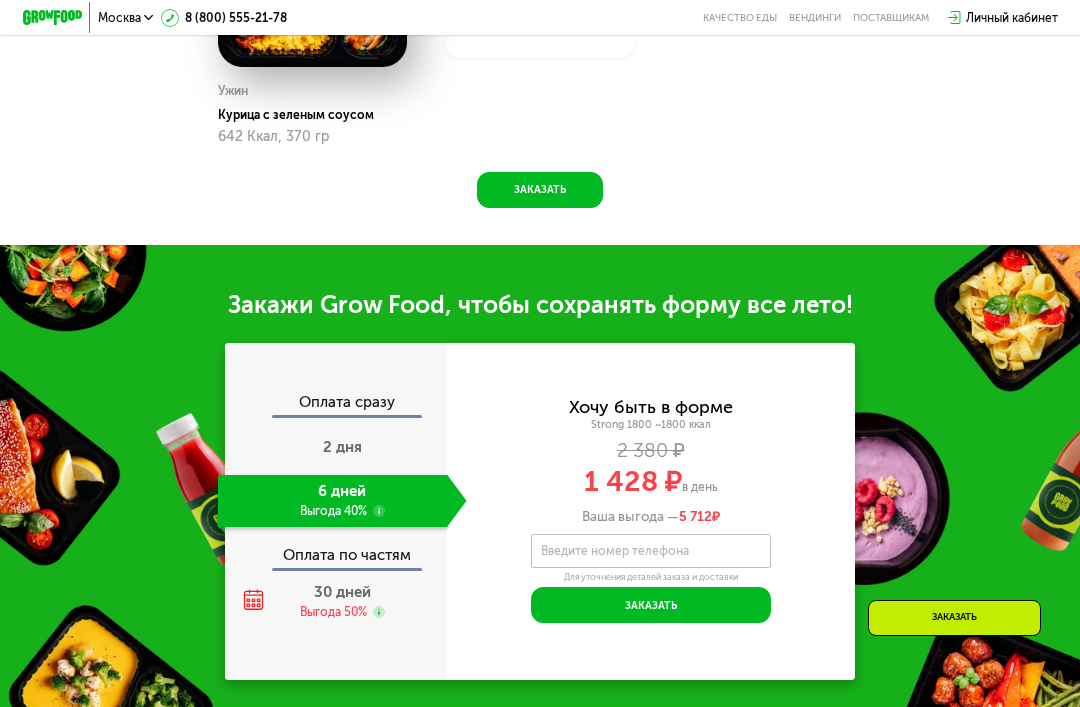 click on "2 дня" at bounding box center (342, 448) 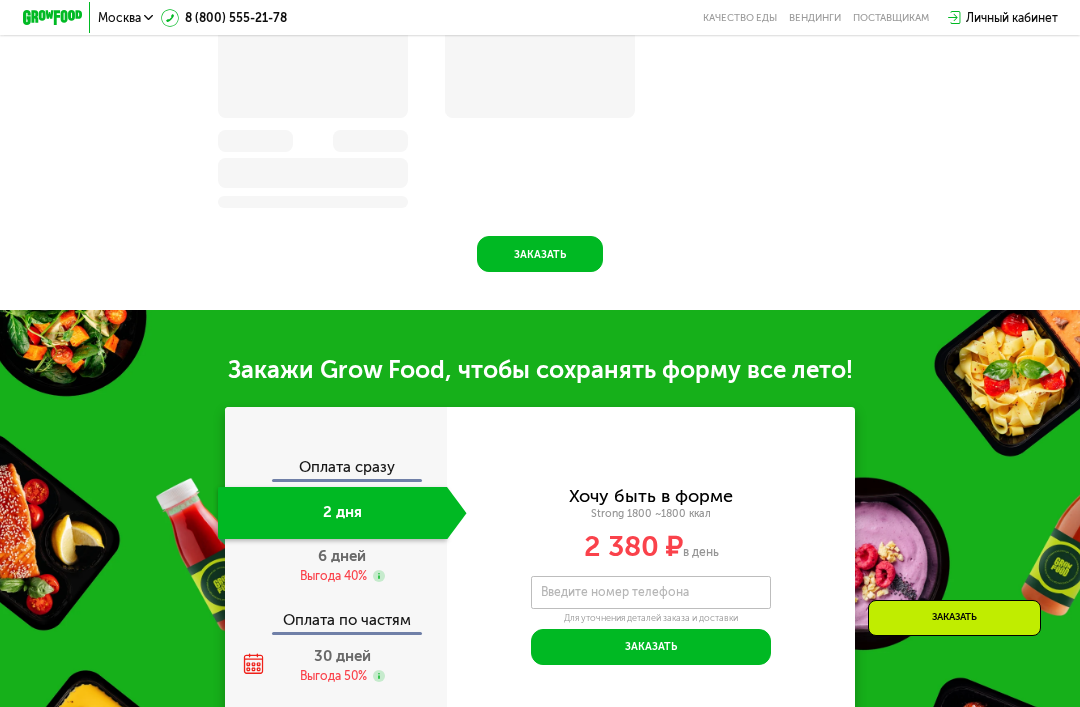 click on "6 дней" at bounding box center [342, 556] 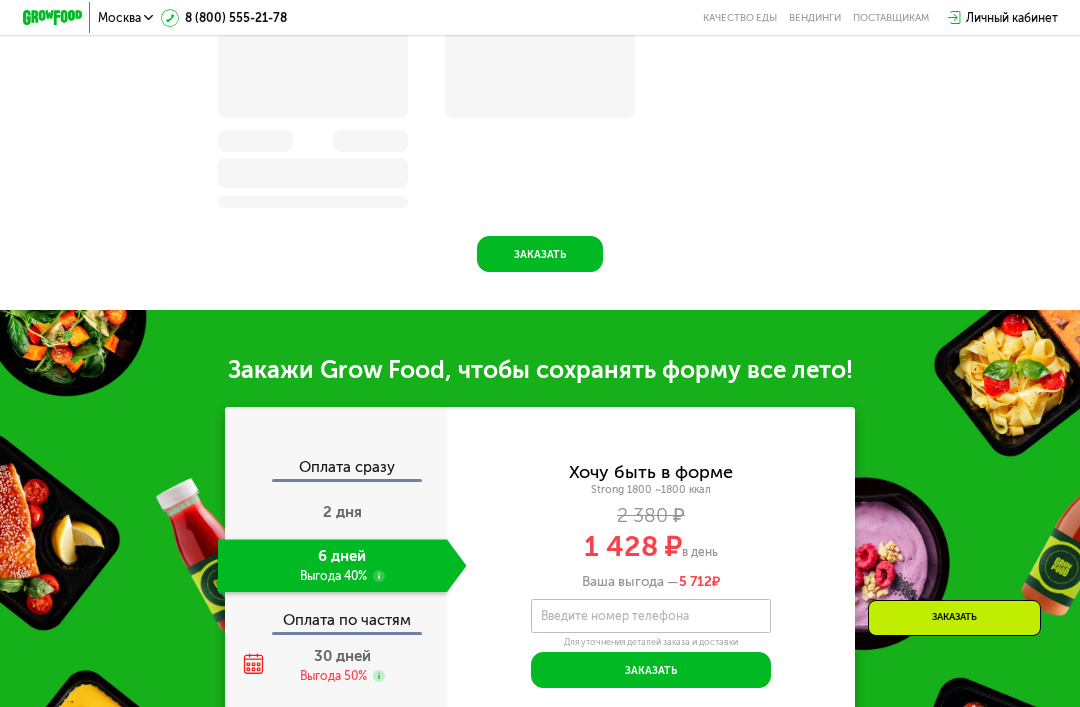 click on "6 дней Выгода 40%" 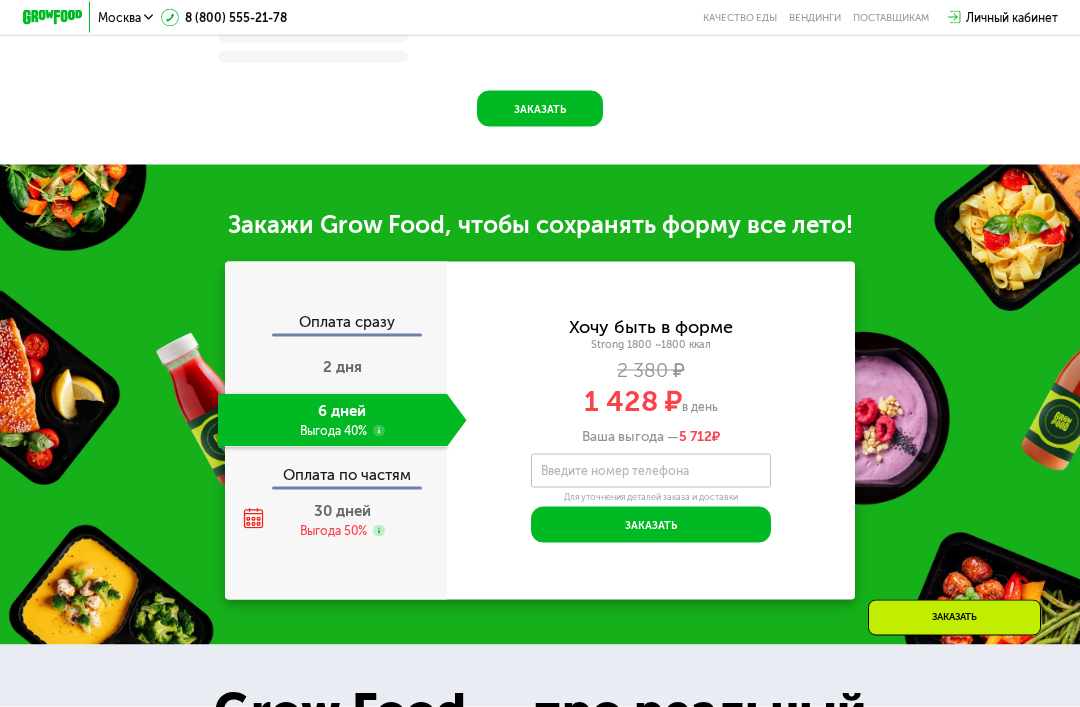 click on "Оплата сразу" 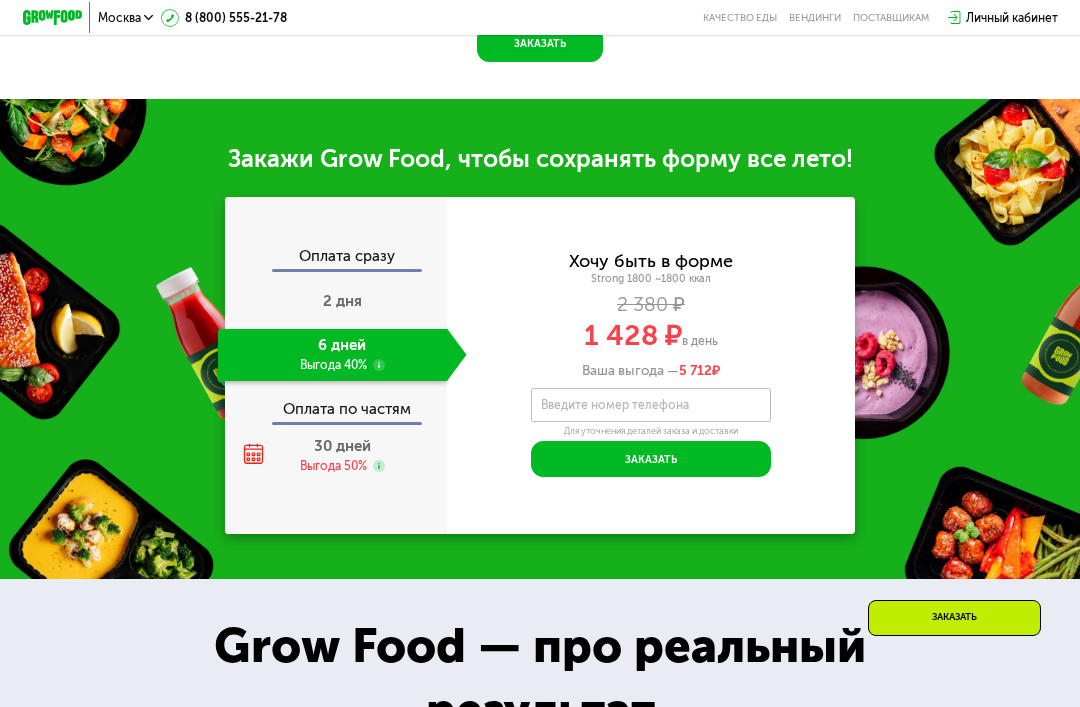 click on "Оплата сразу 2 дня 6 дней Выгода 40% Оплата по частям 30 дней Выгода 50%" at bounding box center (336, 366) 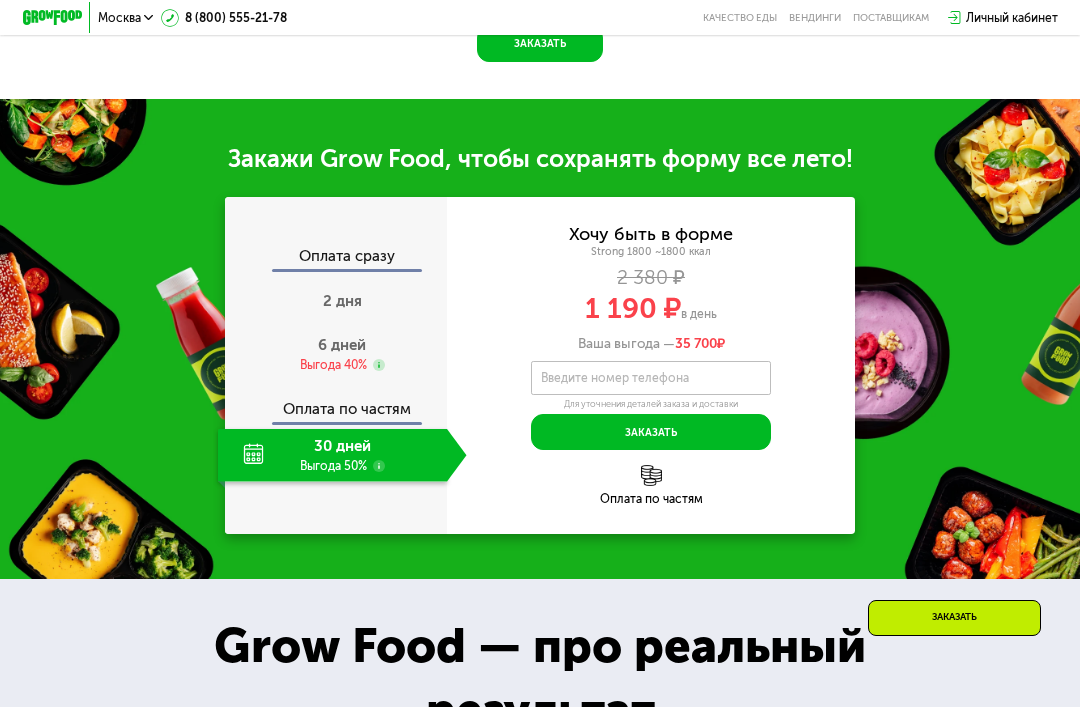 click on "6 дней Выгода 40%" at bounding box center (342, 355) 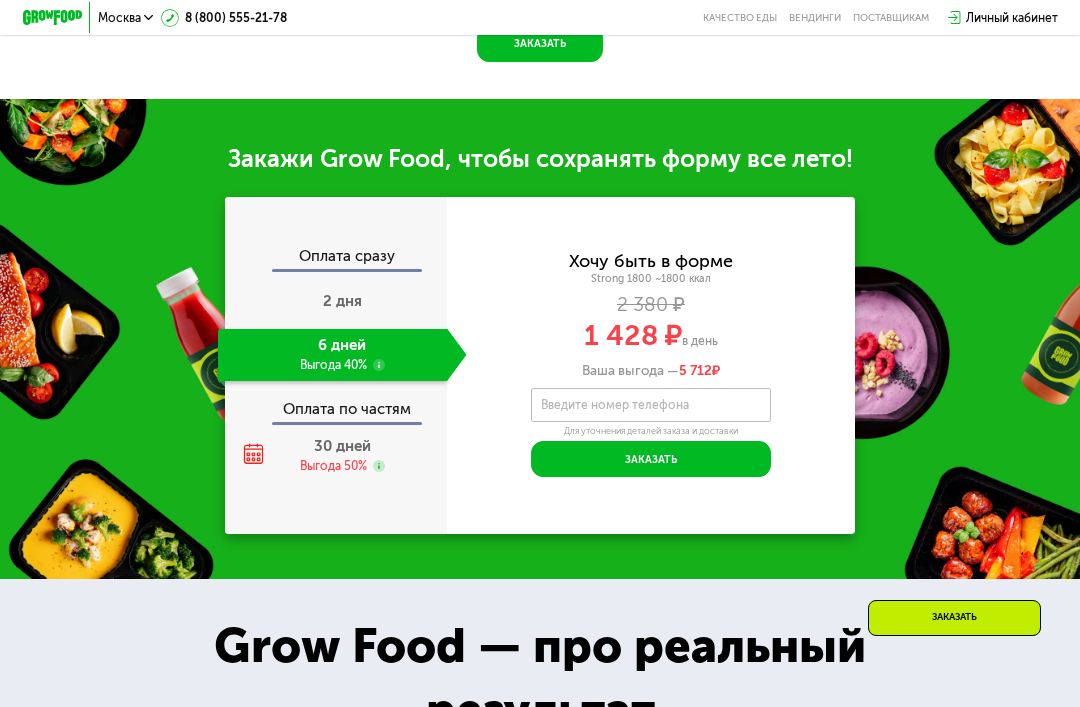 click on "30 дней" at bounding box center [342, 446] 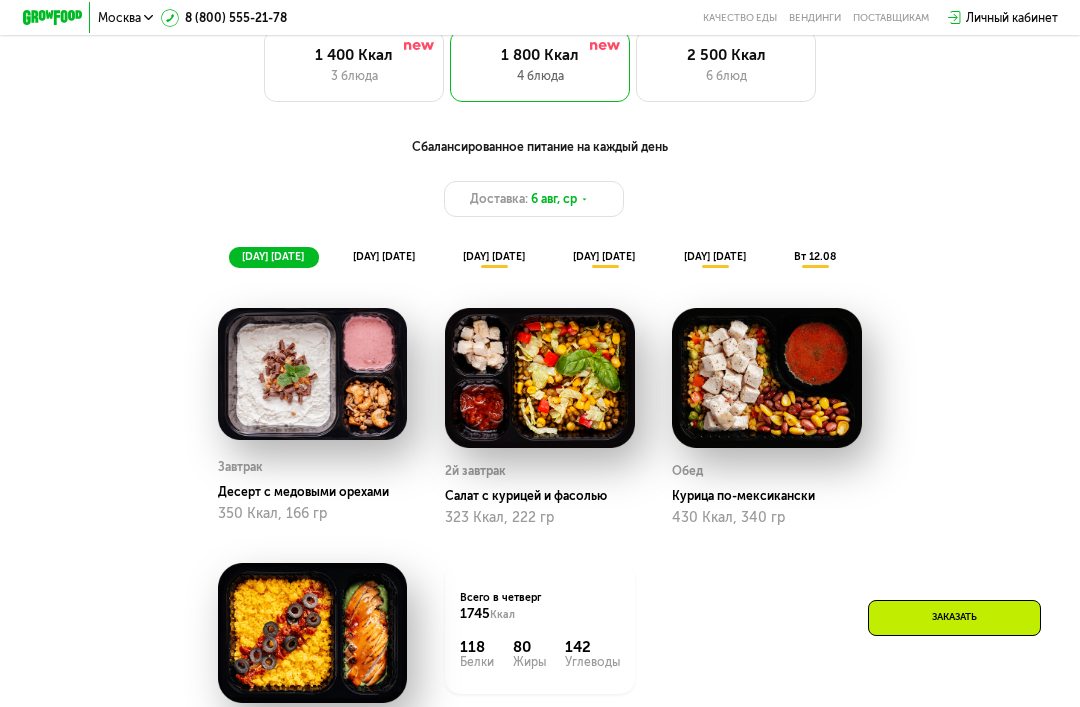 scroll, scrollTop: 756, scrollLeft: 0, axis: vertical 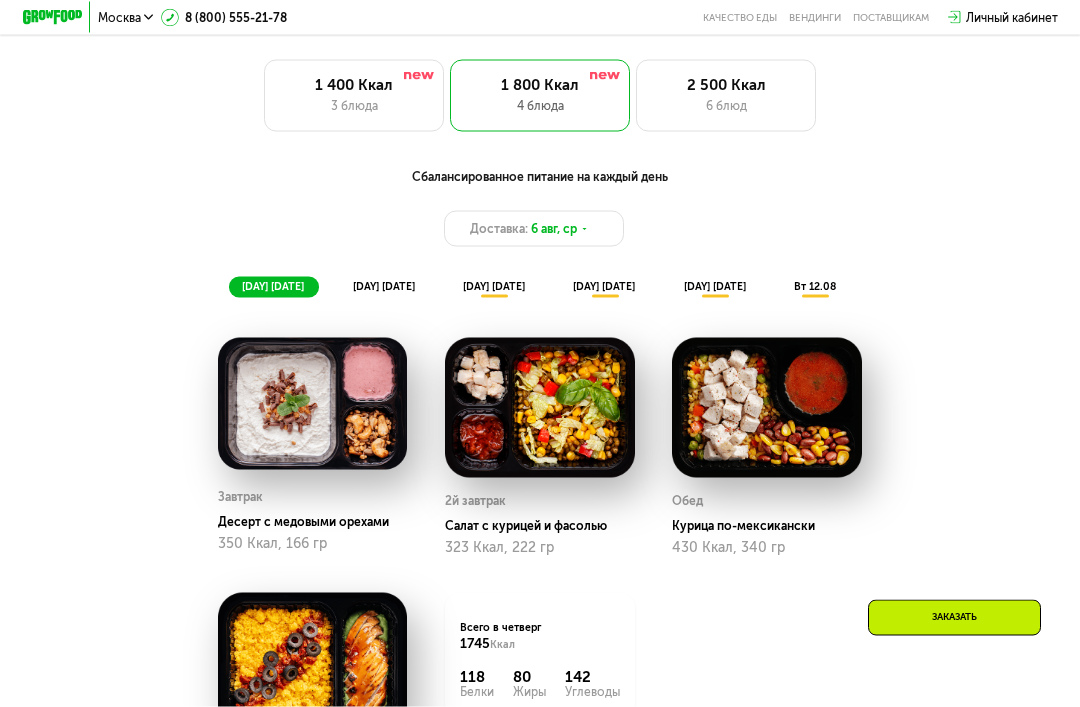 click on "1 400 Ккал 3 блюда" 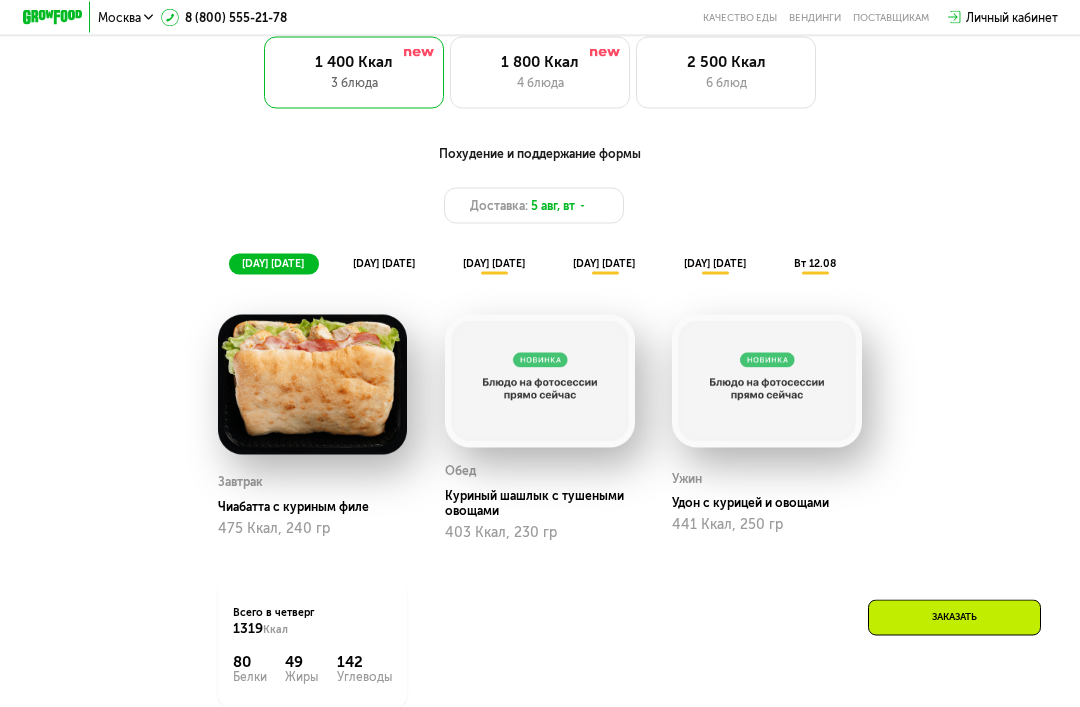 scroll, scrollTop: 712, scrollLeft: 0, axis: vertical 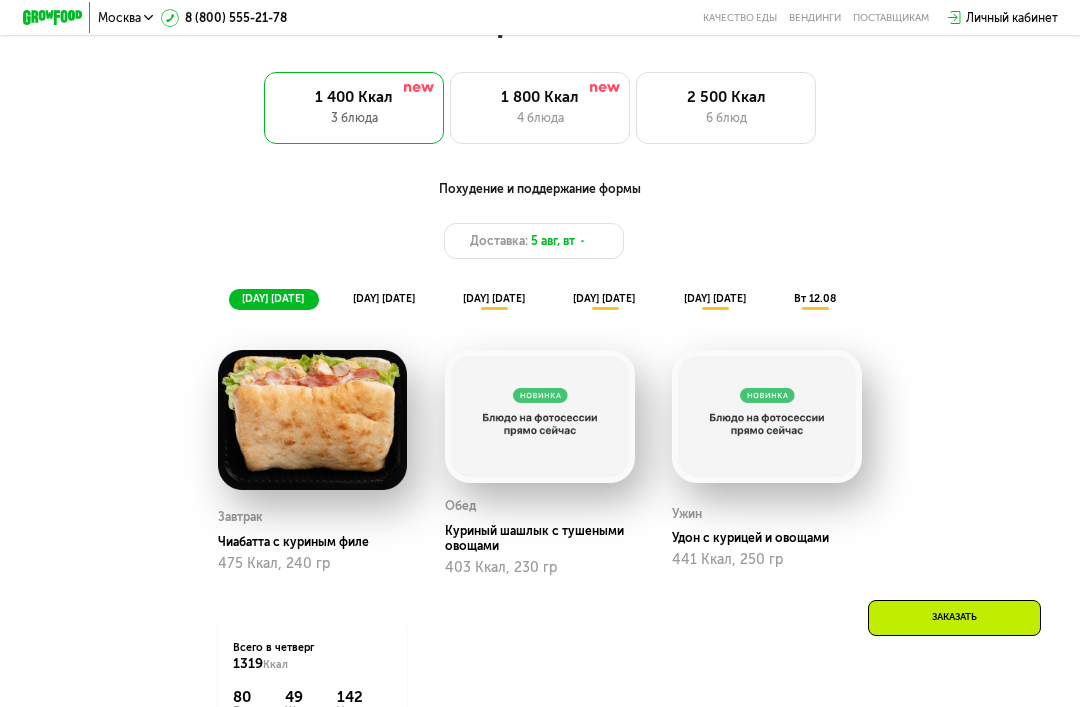 click on "[CALORIES] [ITEMS]" 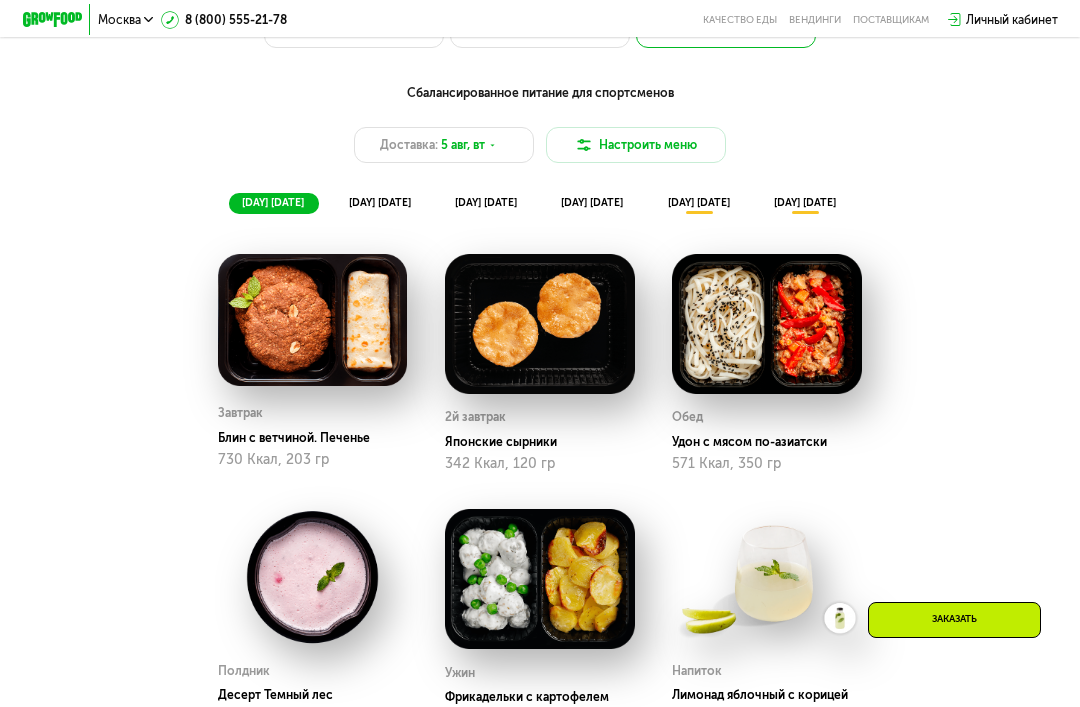 scroll, scrollTop: 808, scrollLeft: 0, axis: vertical 